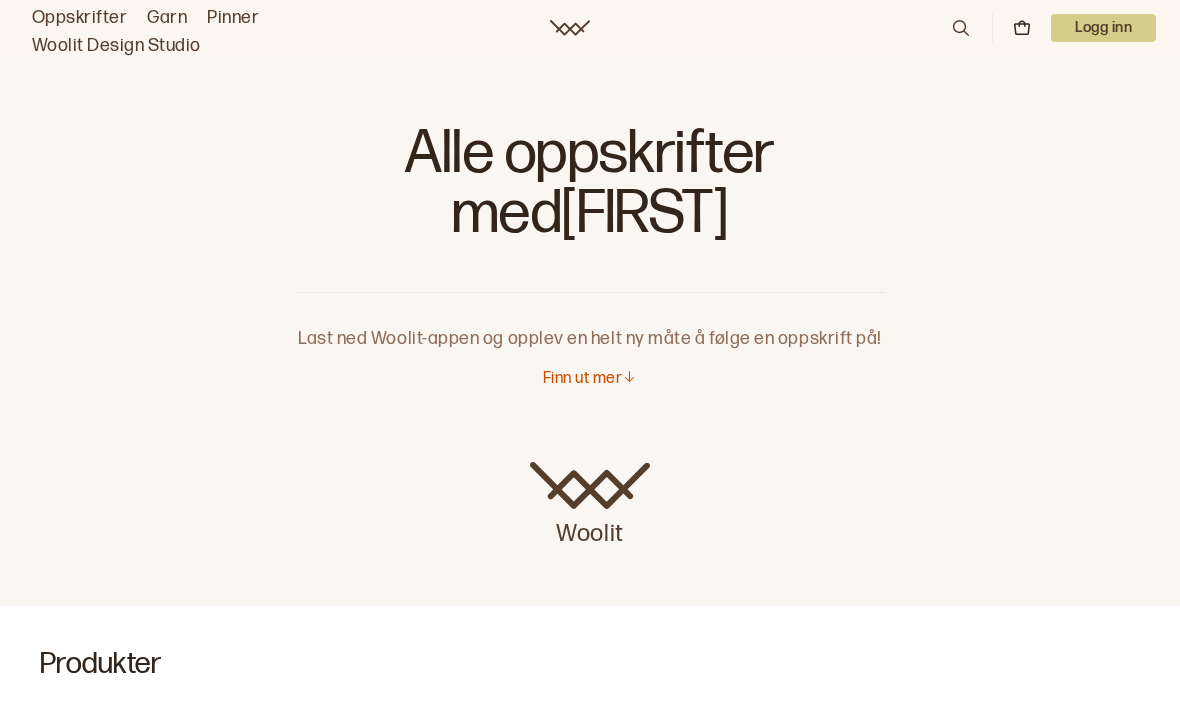 scroll, scrollTop: 0, scrollLeft: 0, axis: both 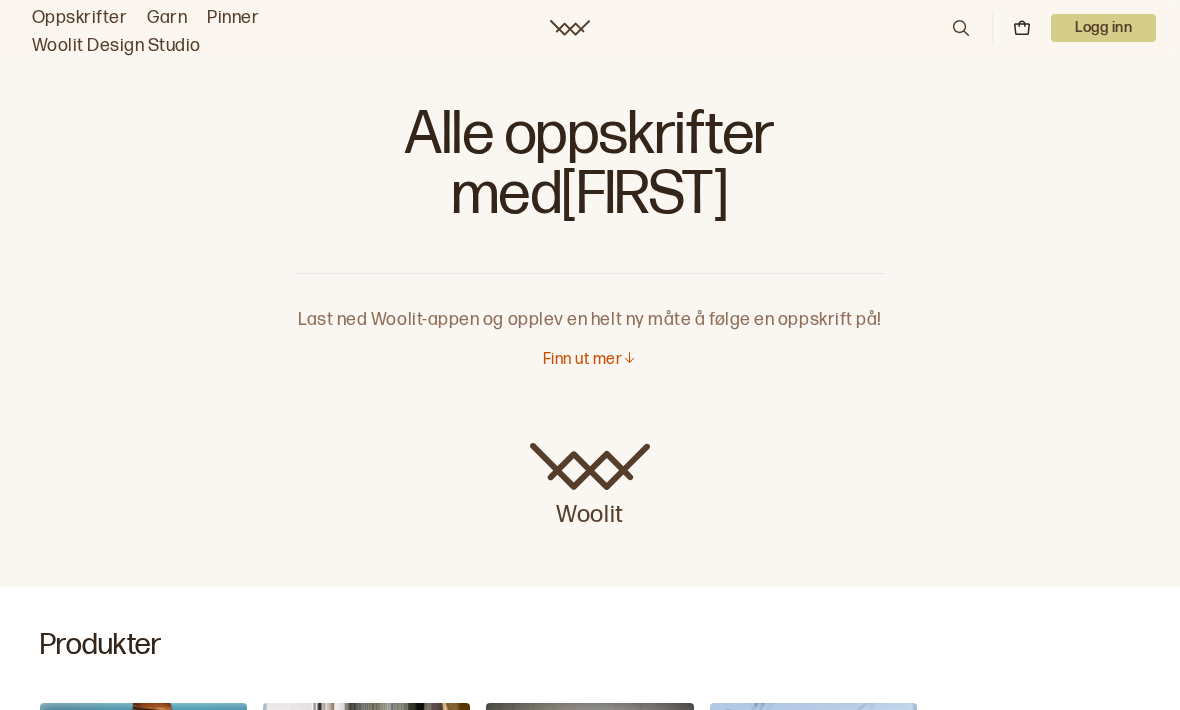 click on "Finn ut mer" at bounding box center (582, 360) 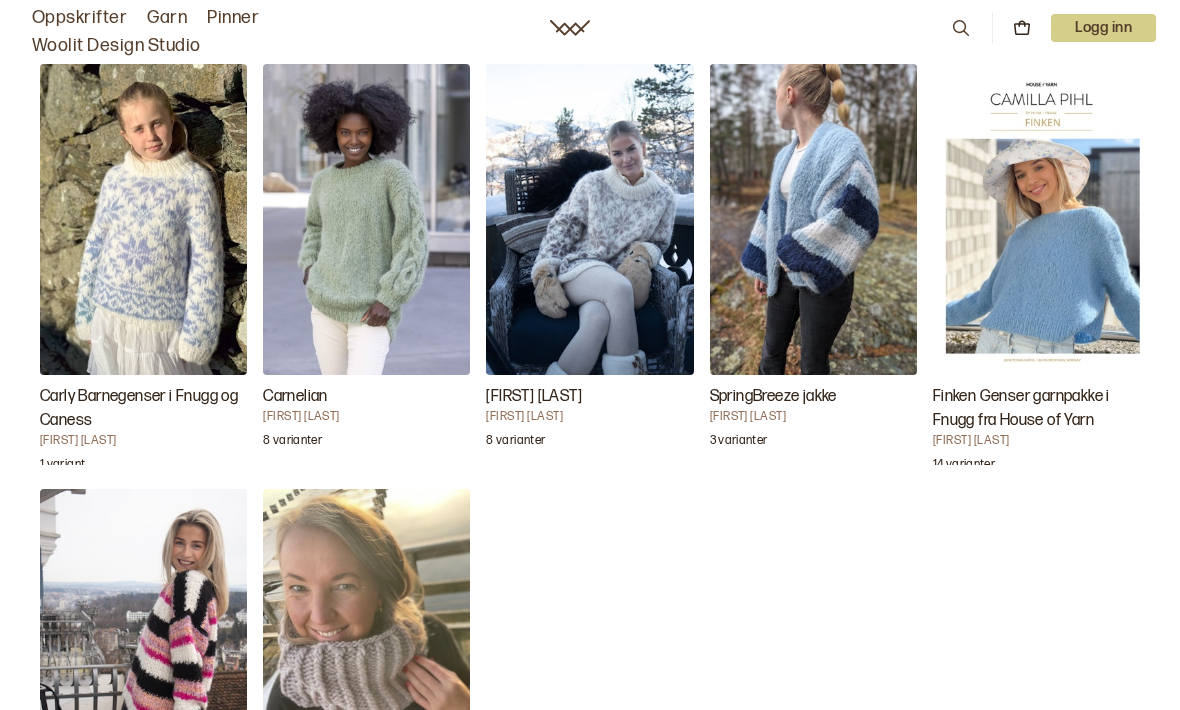 scroll, scrollTop: 1871, scrollLeft: 0, axis: vertical 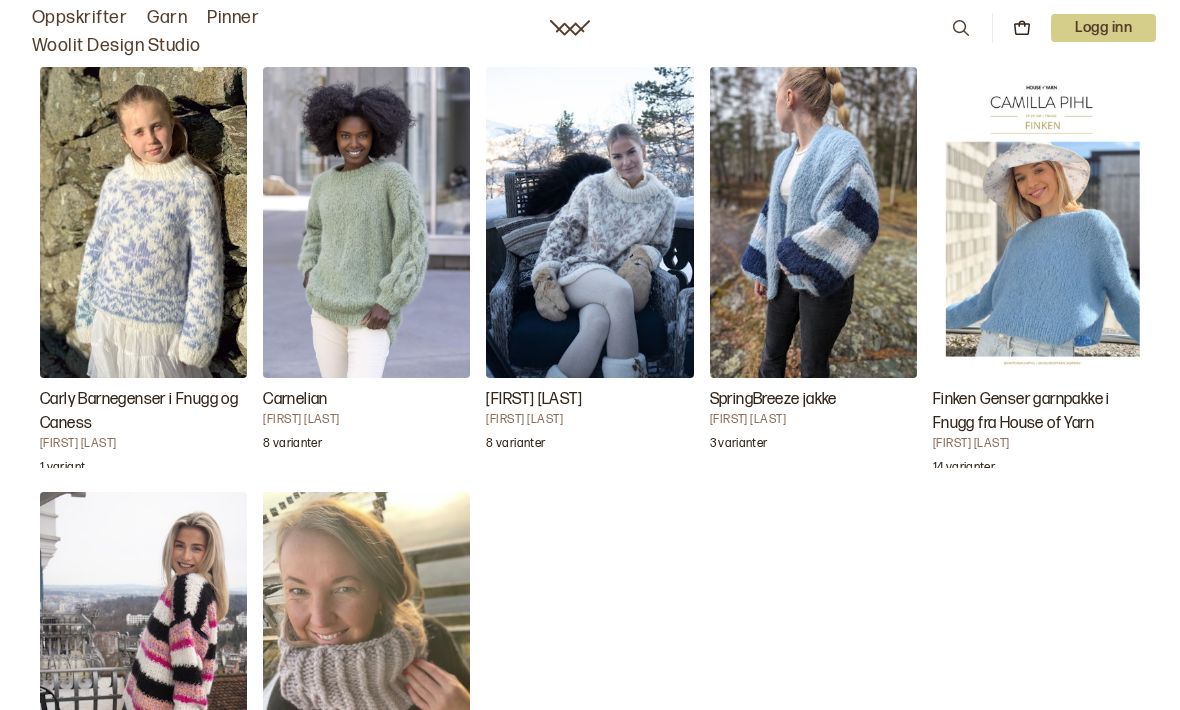 click at bounding box center (1036, 222) 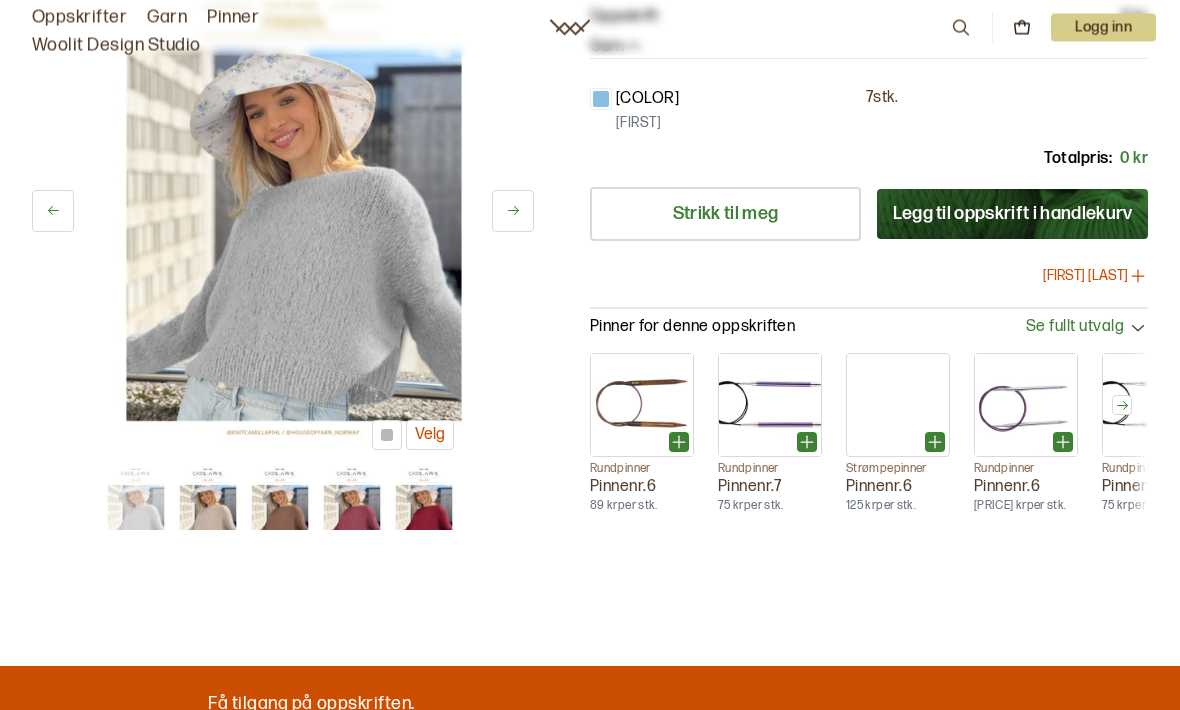 scroll, scrollTop: 572, scrollLeft: 0, axis: vertical 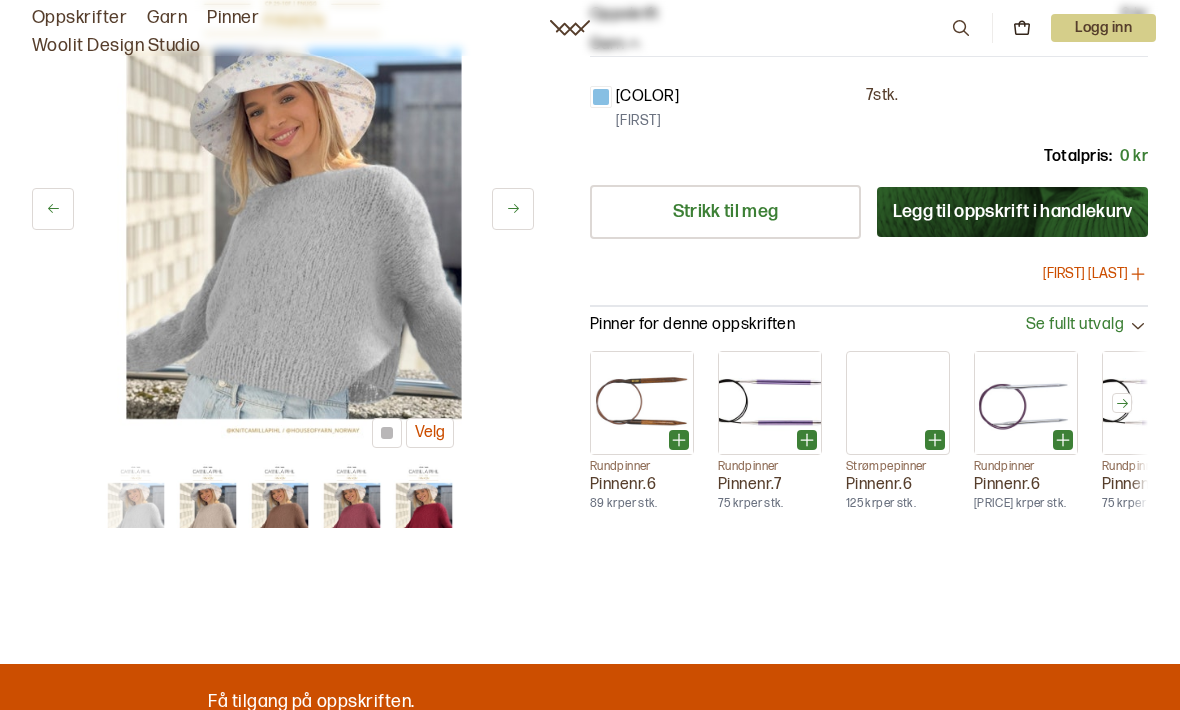 click on "[FIRST] [LAST]" at bounding box center [1095, 274] 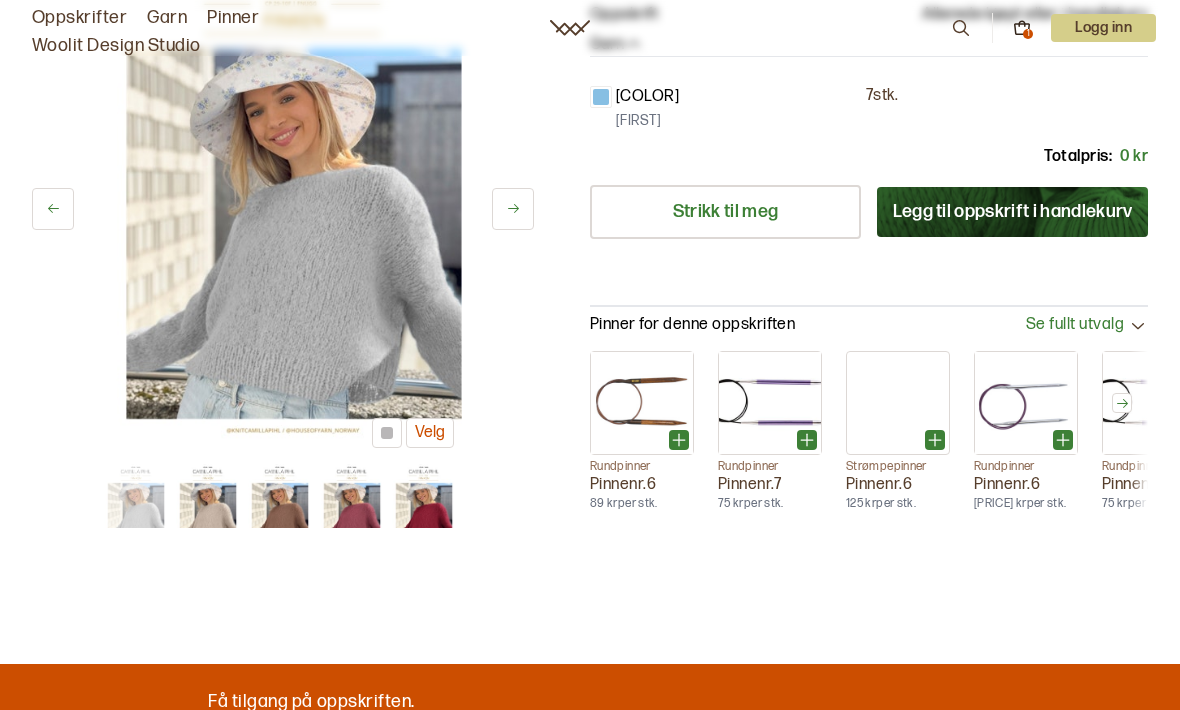 scroll, scrollTop: 0, scrollLeft: 0, axis: both 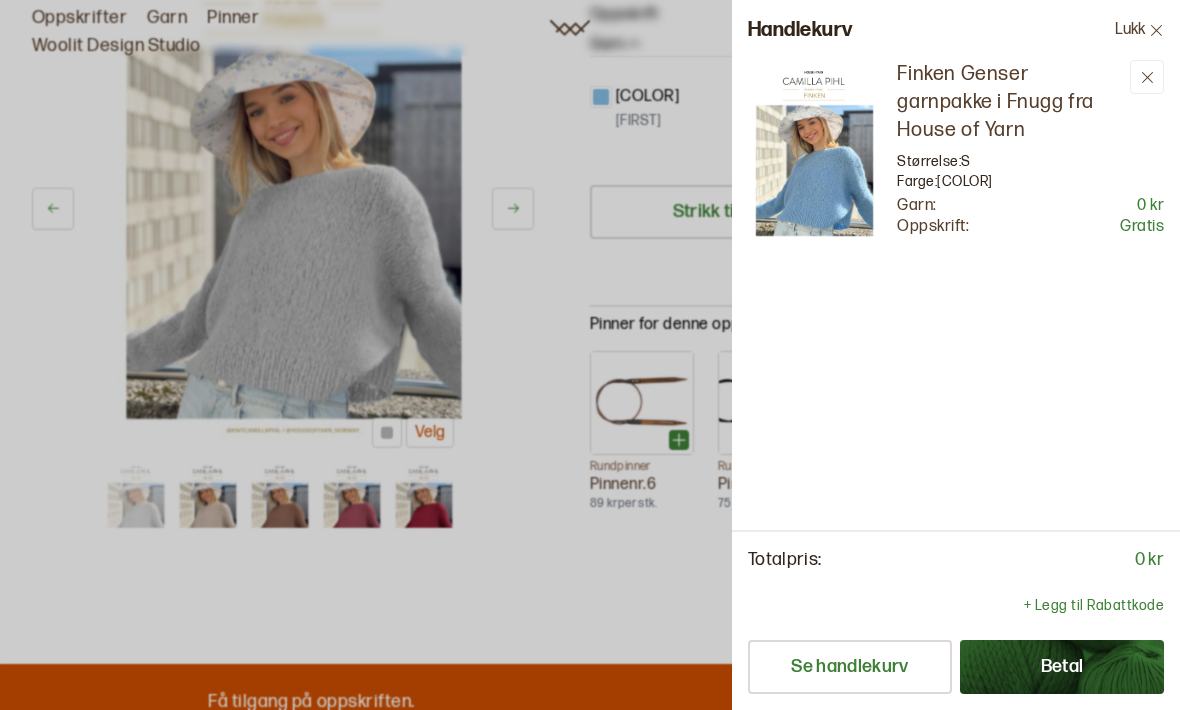 click on "Lukk" at bounding box center (1139, 30) 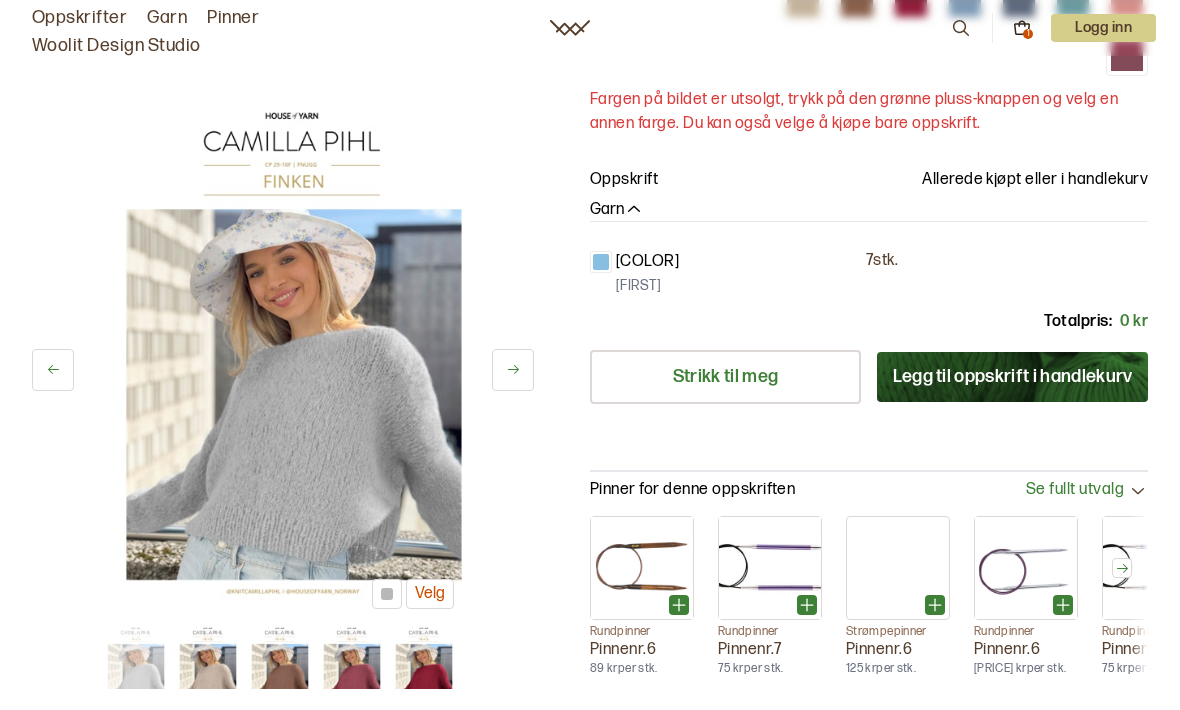 scroll, scrollTop: 398, scrollLeft: 0, axis: vertical 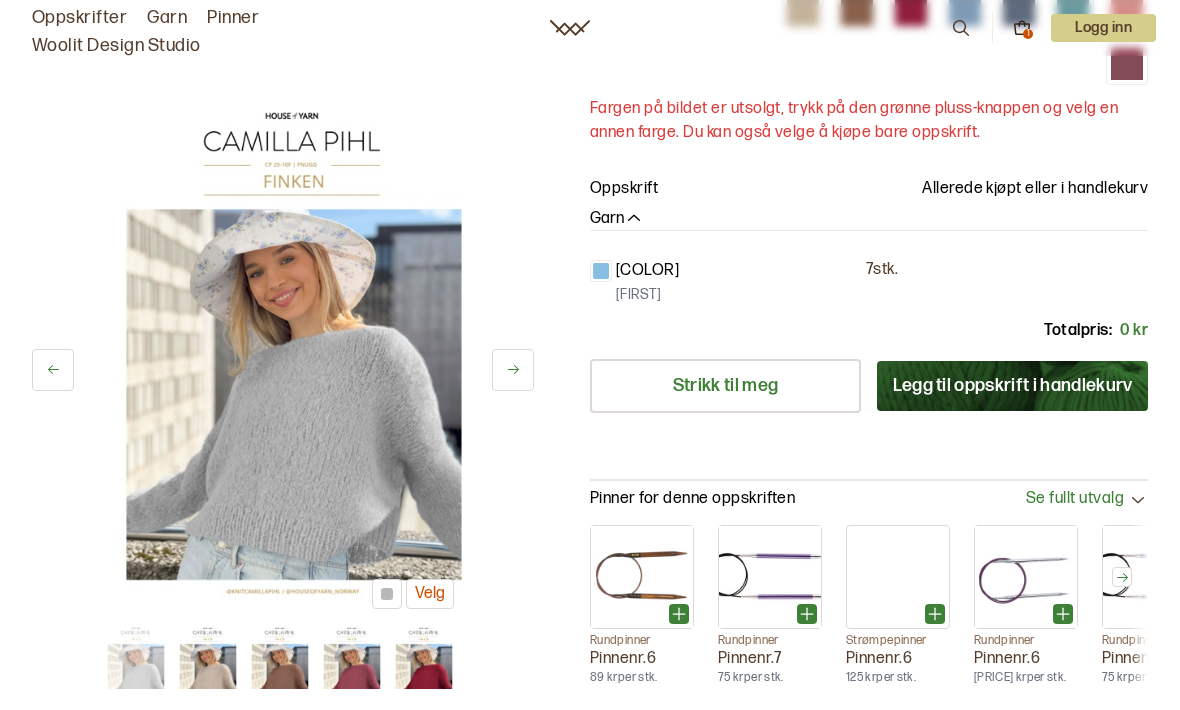 click on "Strikk til meg" at bounding box center (725, 386) 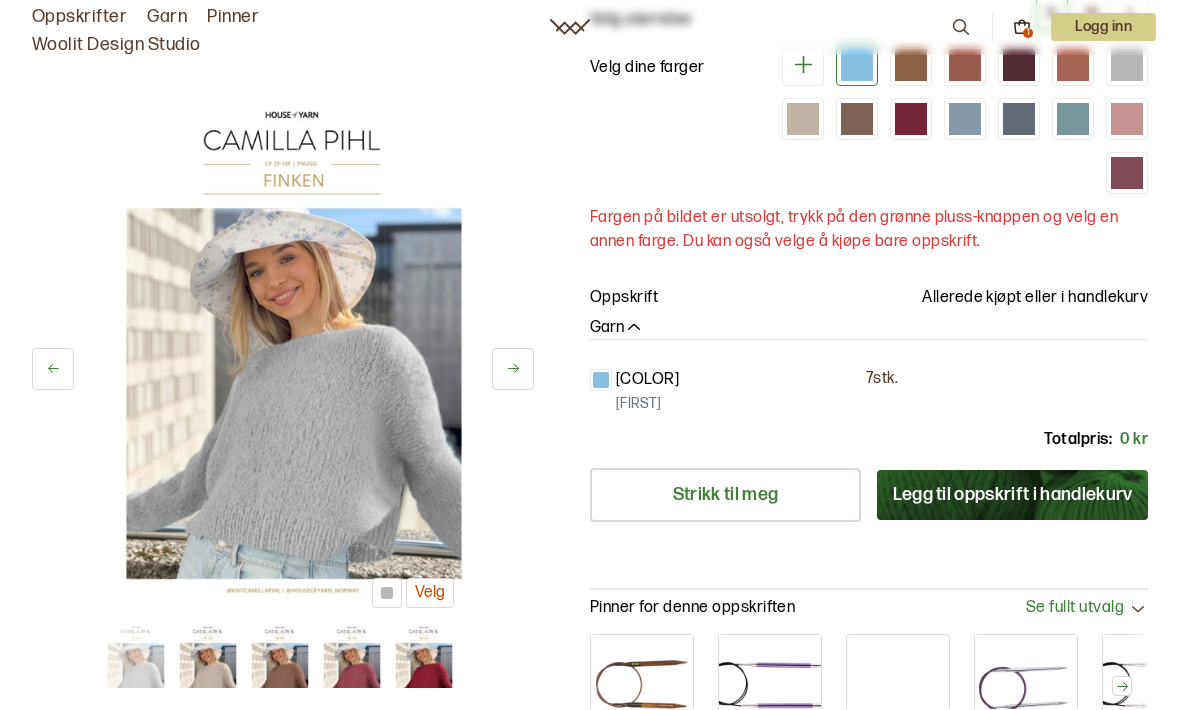 scroll, scrollTop: 289, scrollLeft: 0, axis: vertical 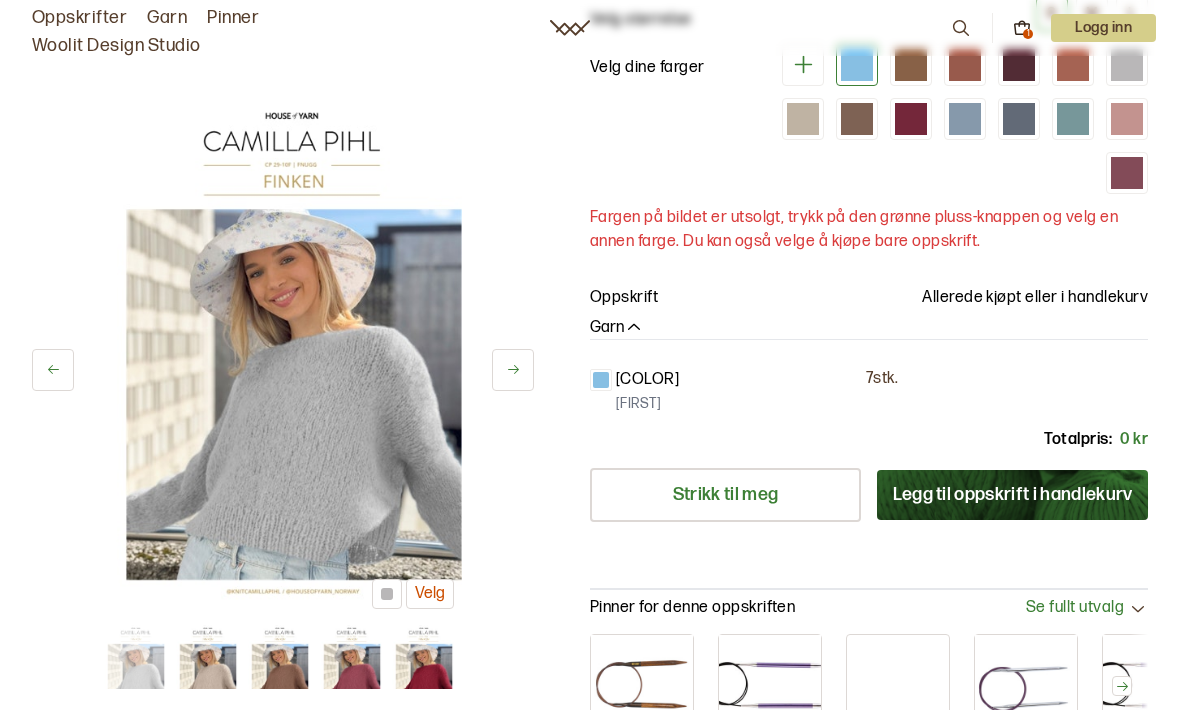 click 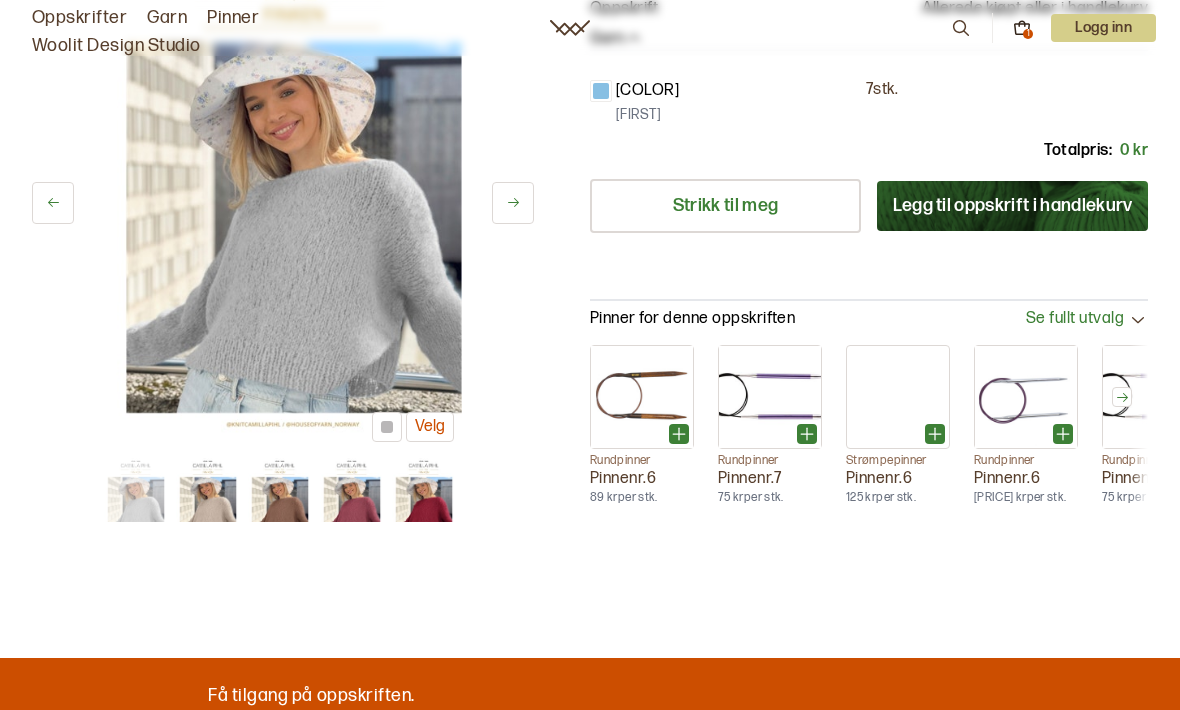 scroll, scrollTop: 0, scrollLeft: 0, axis: both 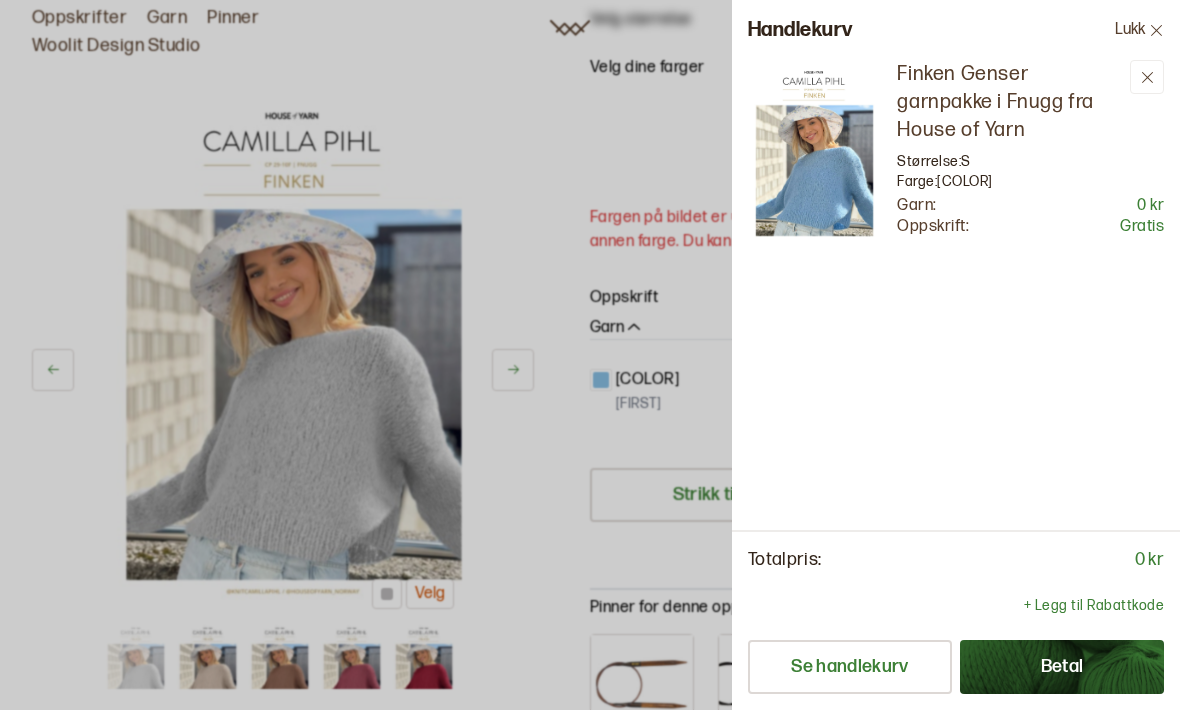 click on "Betal" at bounding box center [1062, 667] 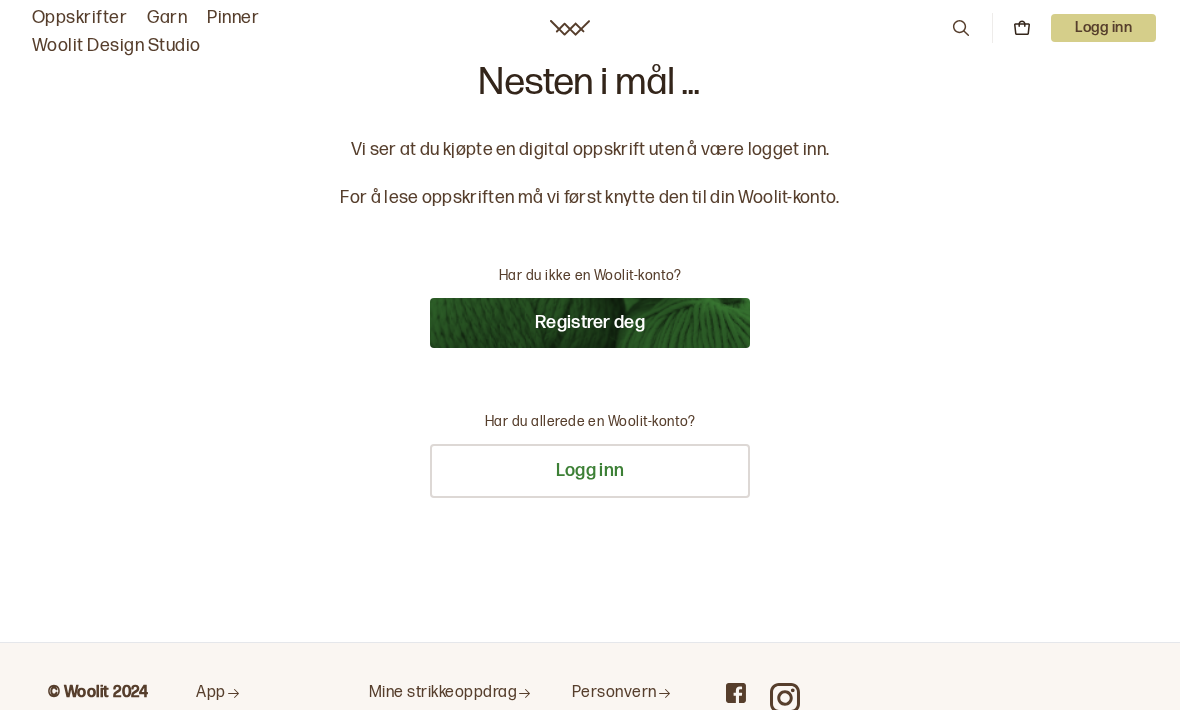 scroll, scrollTop: 0, scrollLeft: 0, axis: both 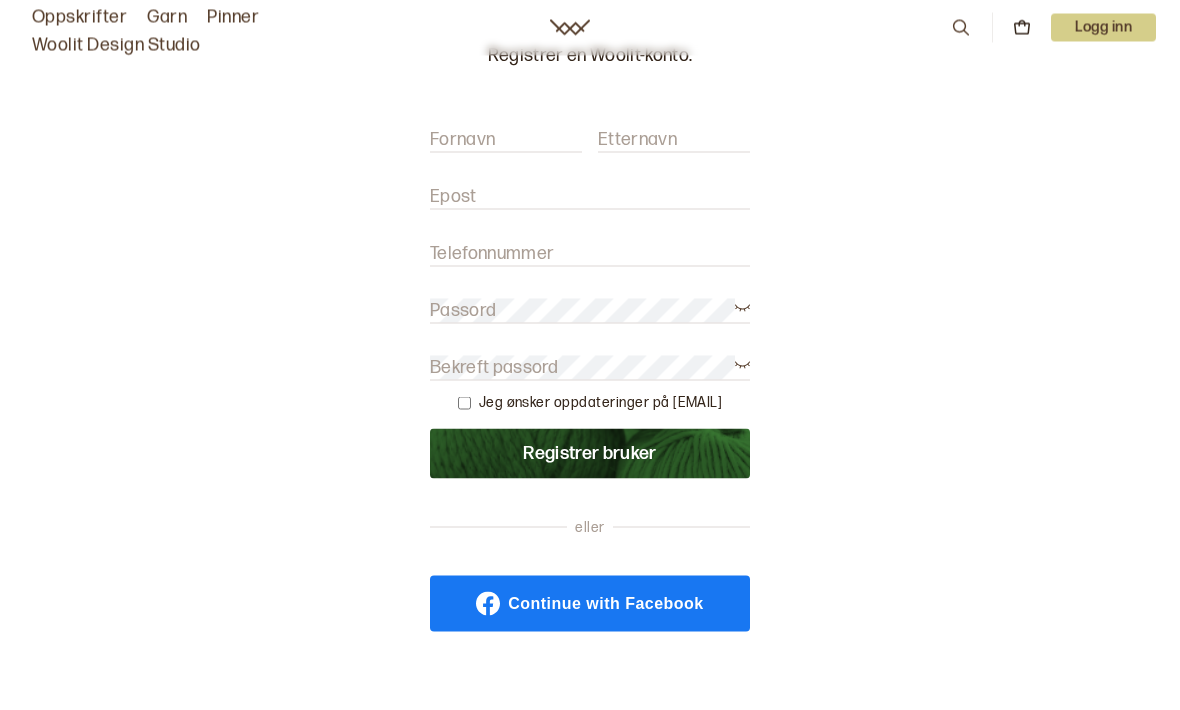 click on "Epost" at bounding box center [453, 197] 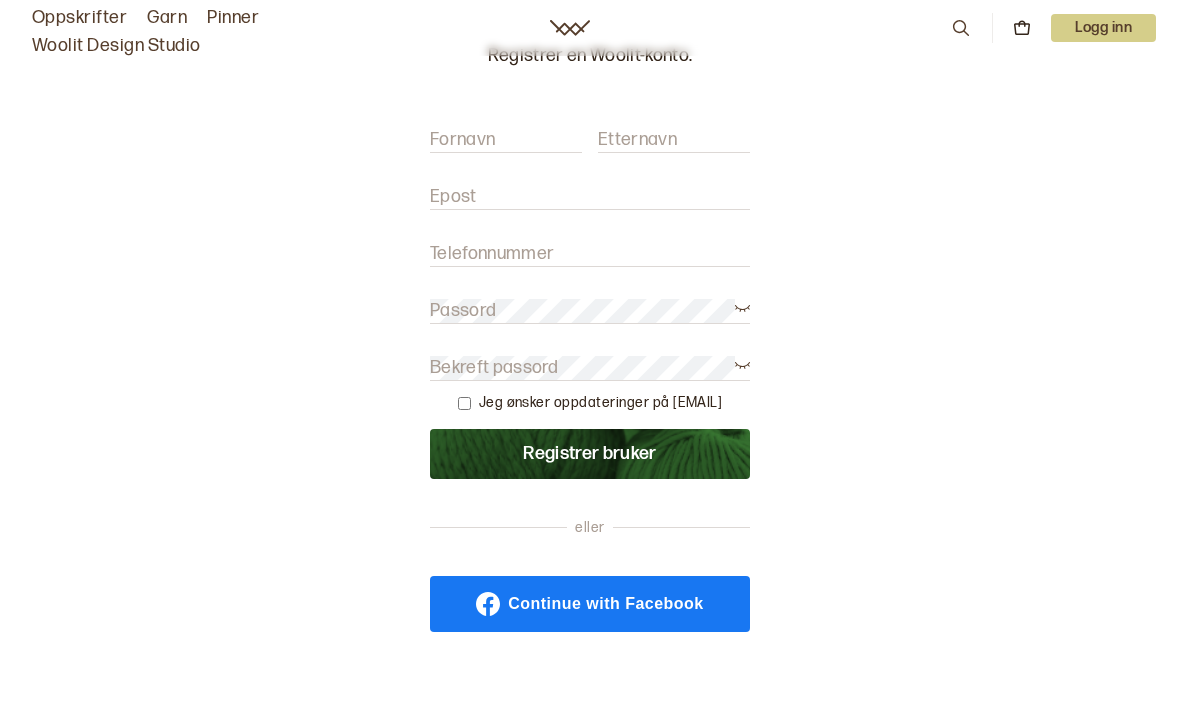 click on "Fornavn" at bounding box center [462, 140] 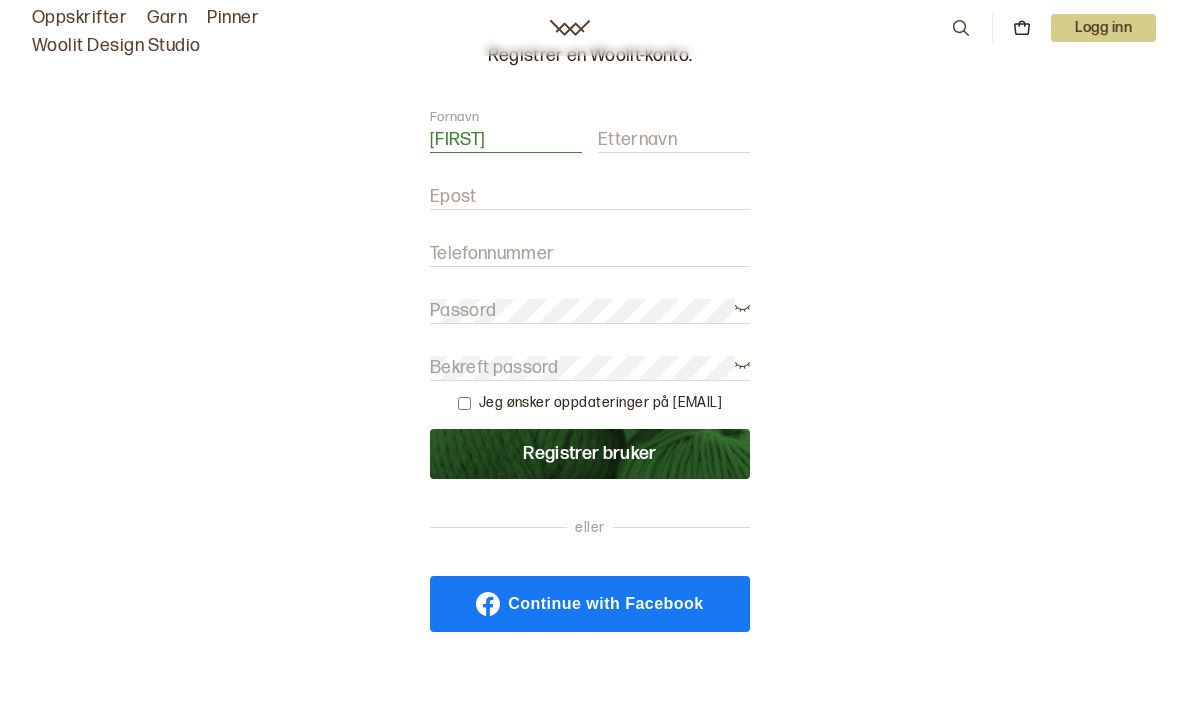 type on "[FIRST] [LAST]" 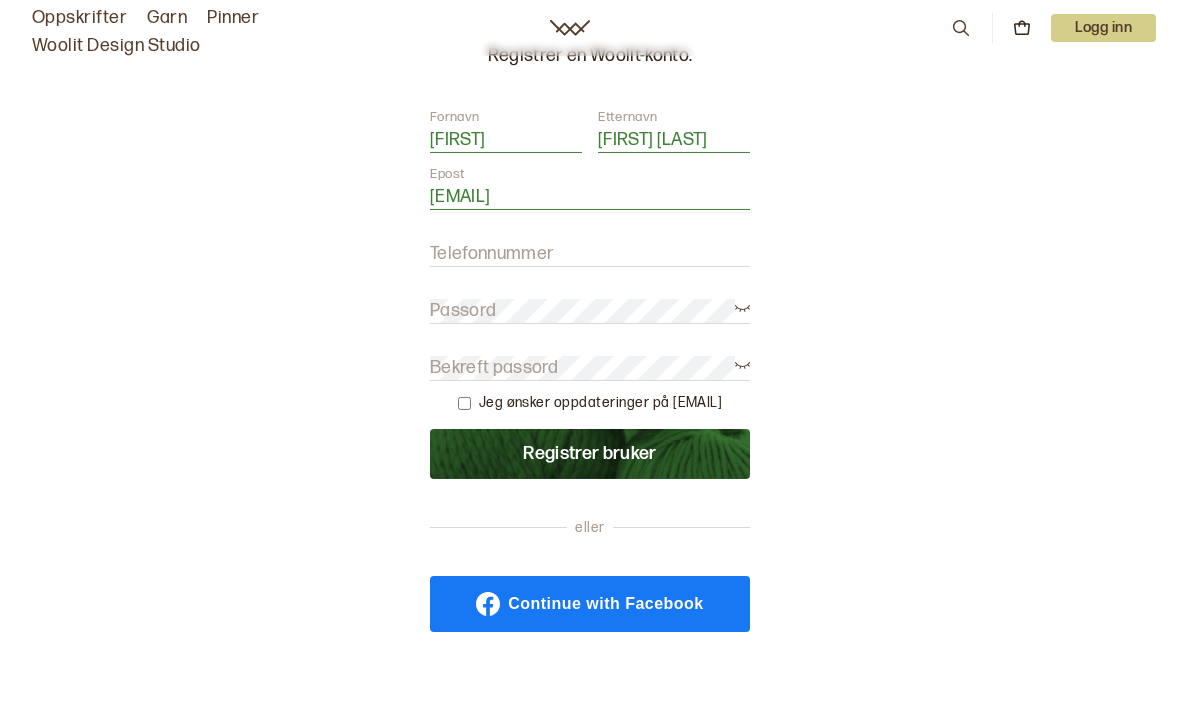 scroll, scrollTop: 206, scrollLeft: 0, axis: vertical 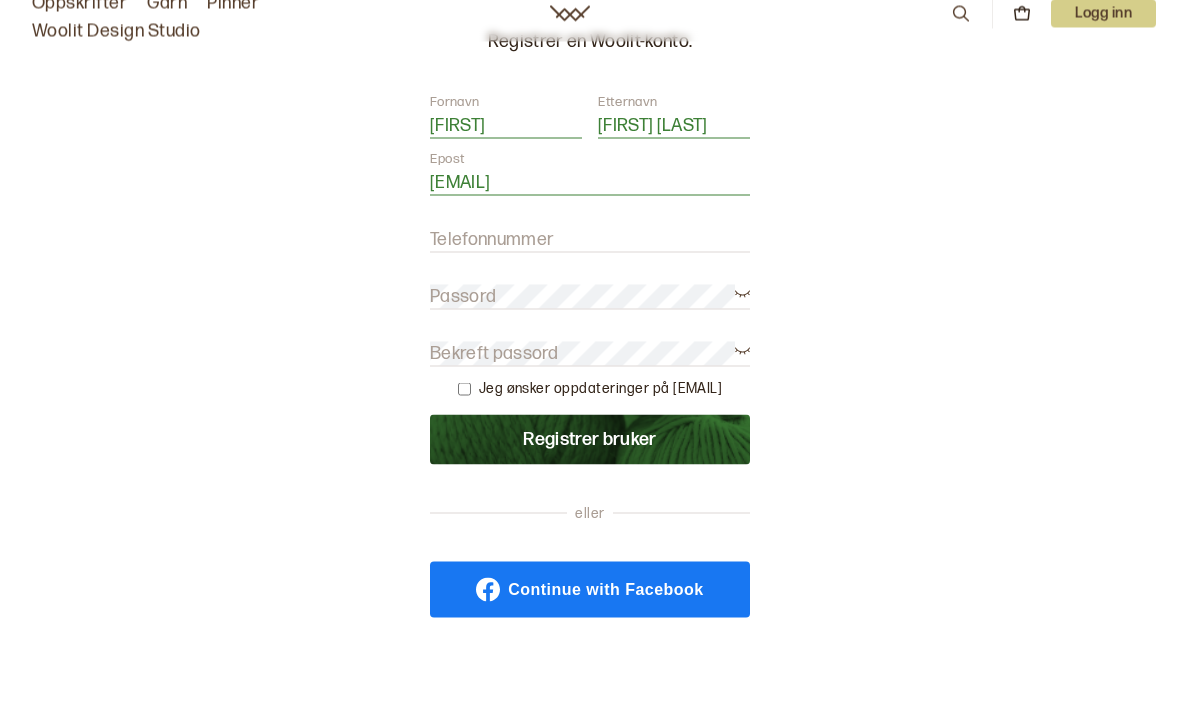 type on "[EMAIL]" 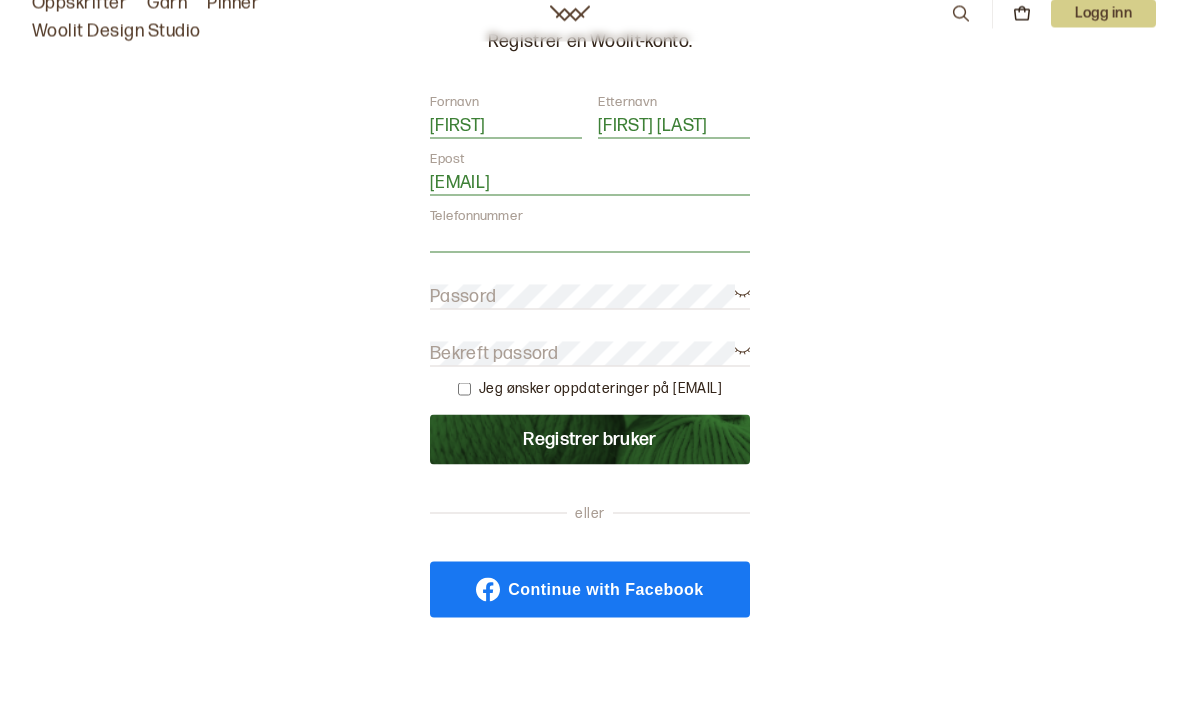 type on "[PHONE]" 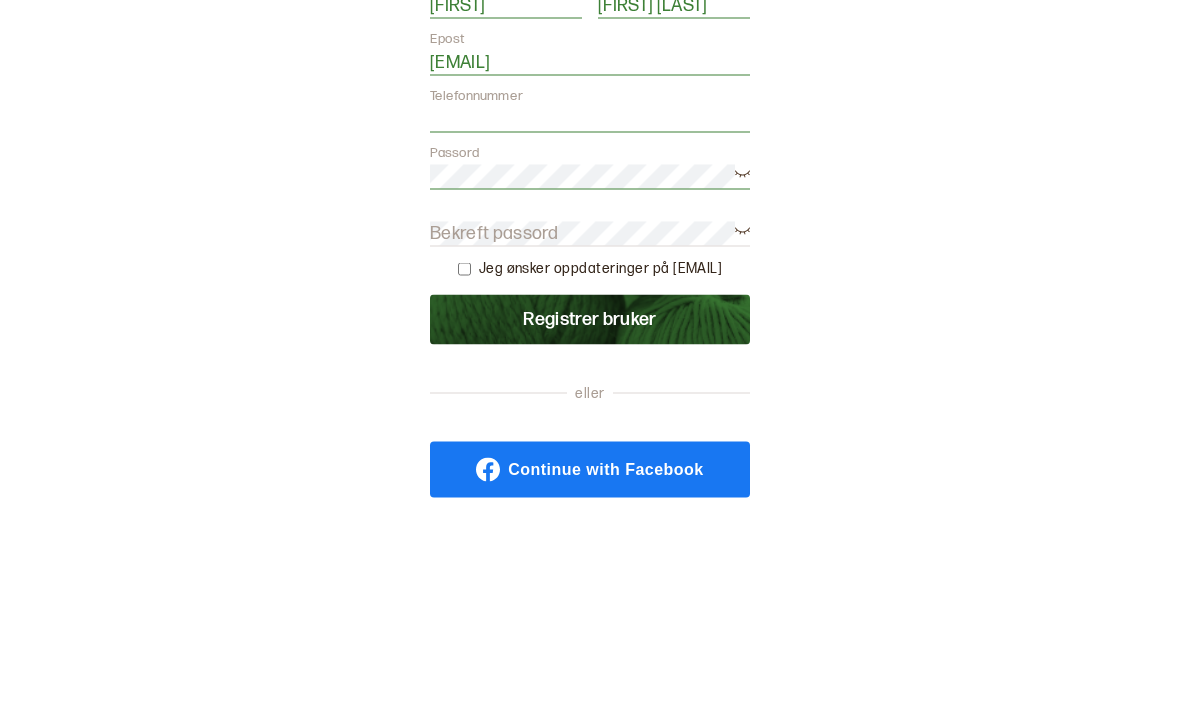 click on "Bekreft passord" at bounding box center (494, 368) 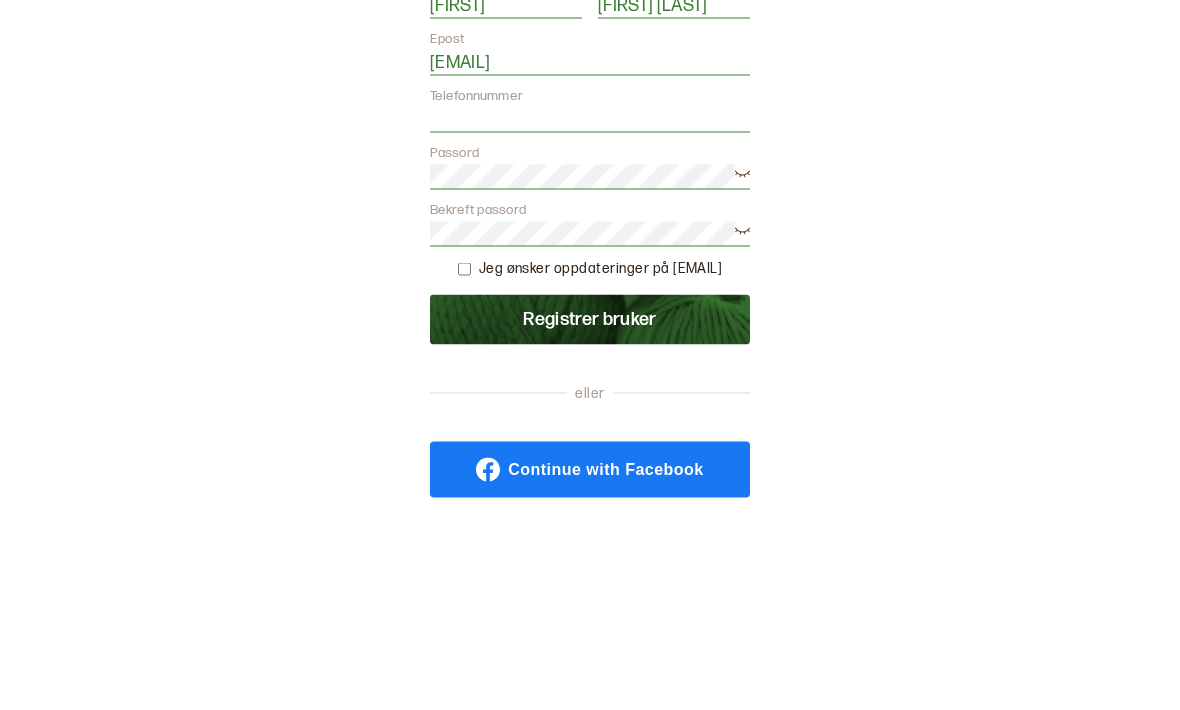 click on "Registrer bruker" at bounding box center (590, 454) 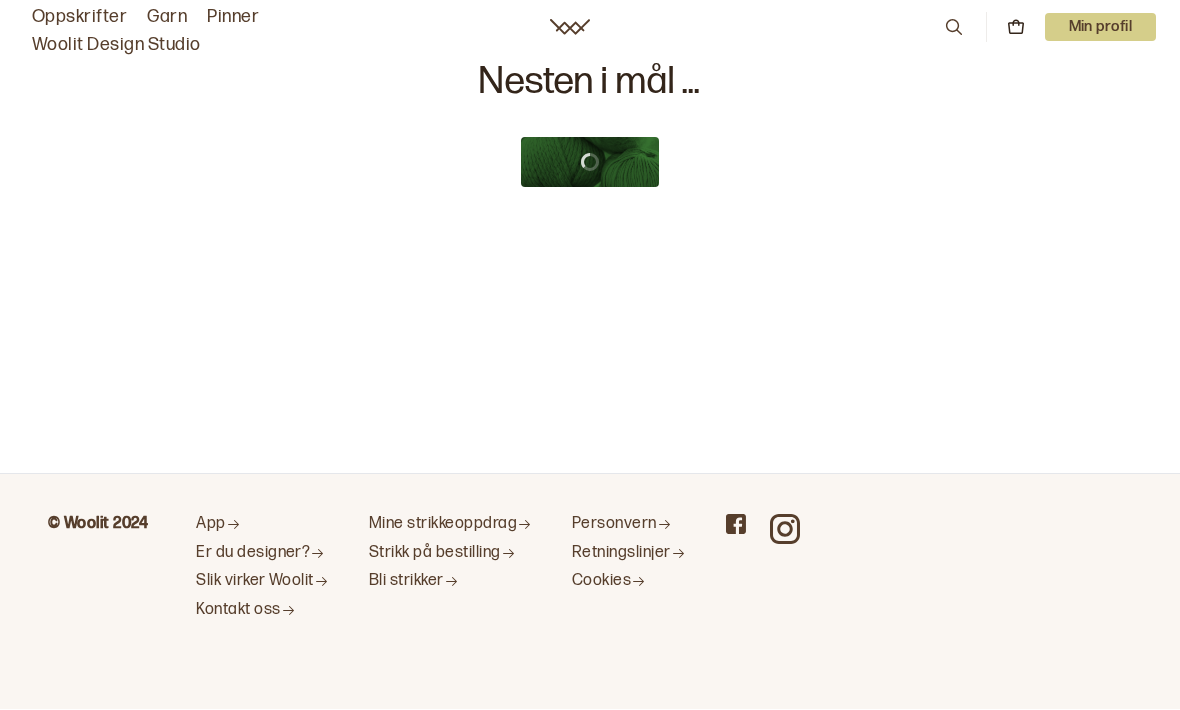 scroll, scrollTop: 1, scrollLeft: 0, axis: vertical 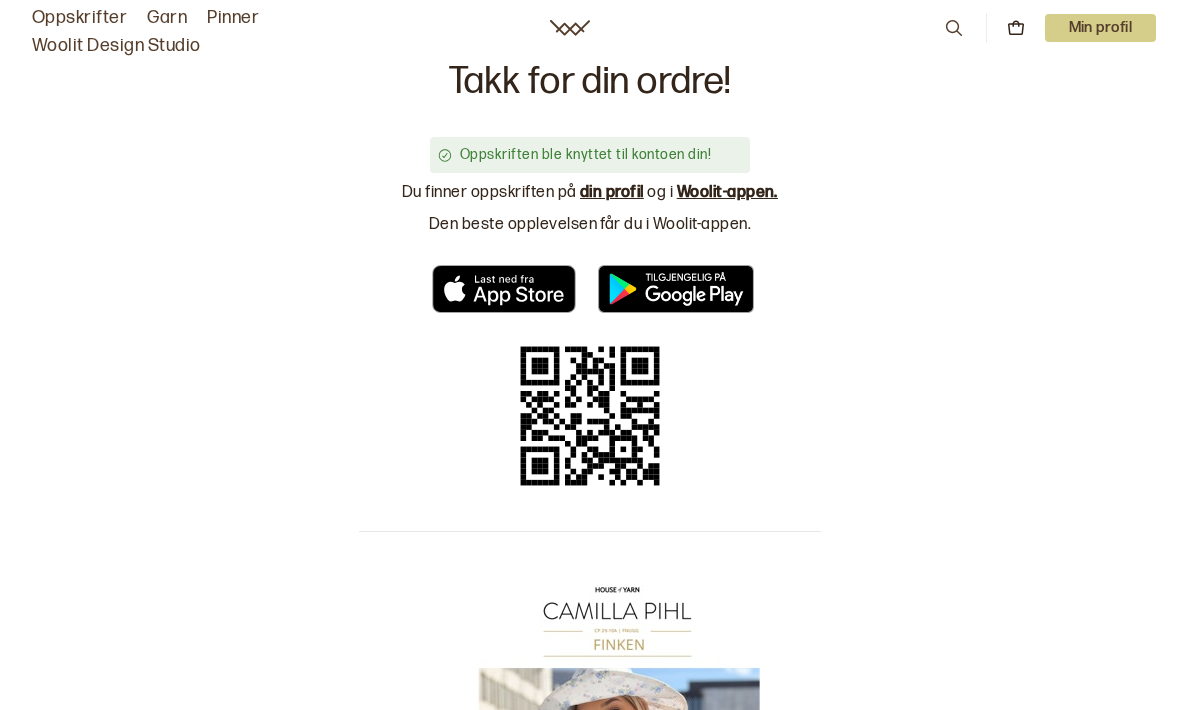 click on "din profil" at bounding box center [612, 192] 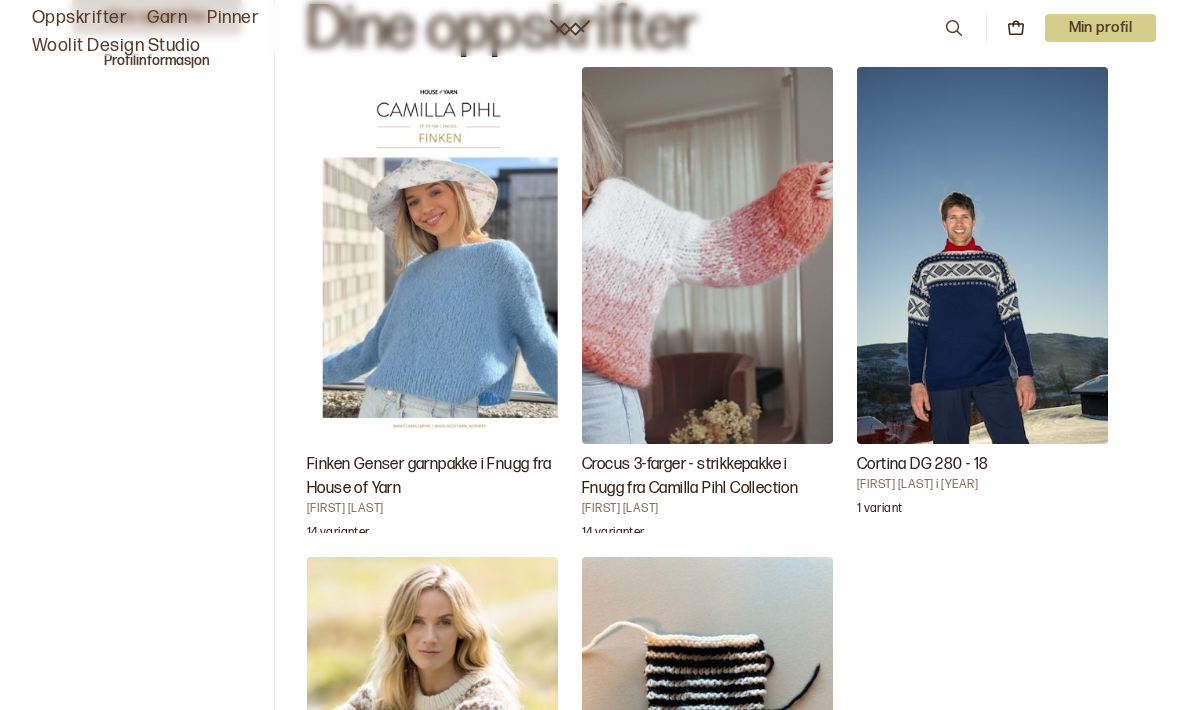 scroll, scrollTop: 0, scrollLeft: 0, axis: both 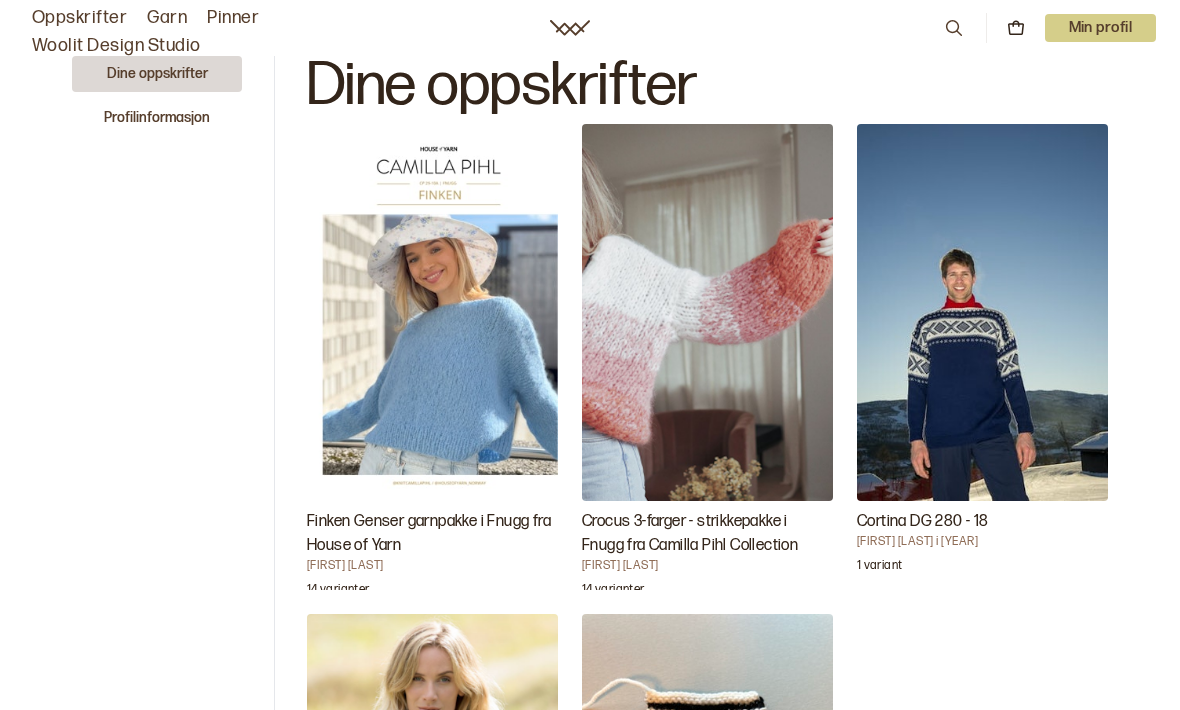 click at bounding box center [707, 312] 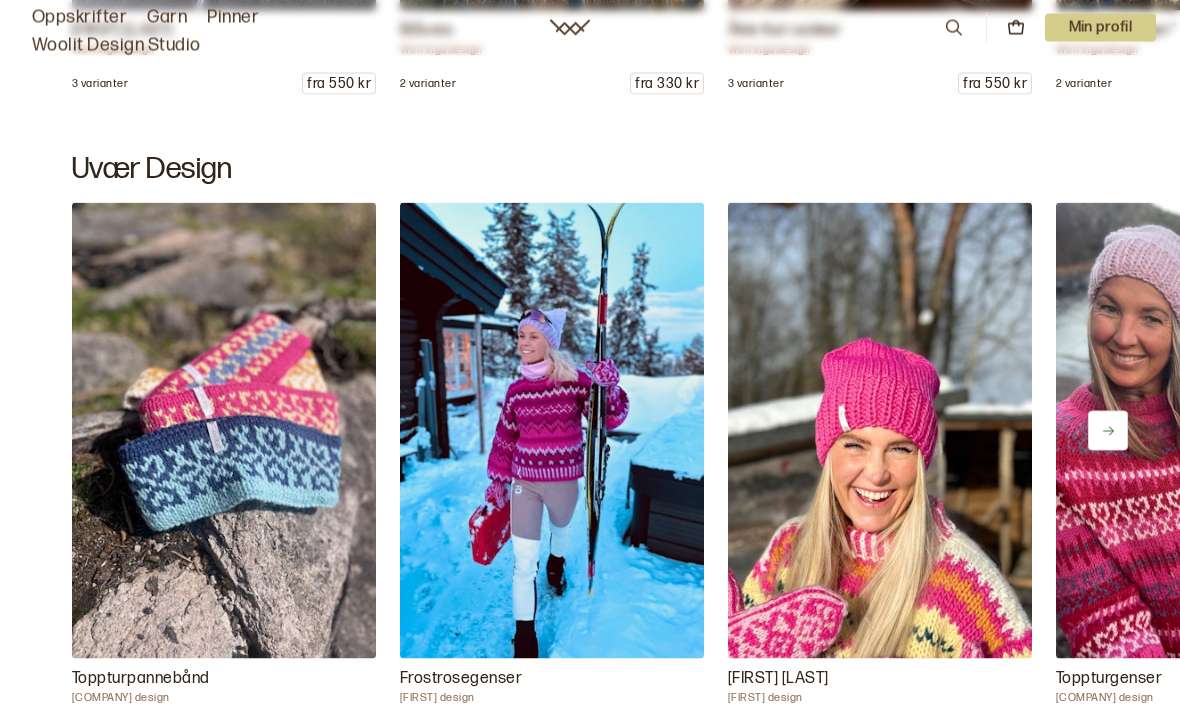 scroll, scrollTop: 2325, scrollLeft: 0, axis: vertical 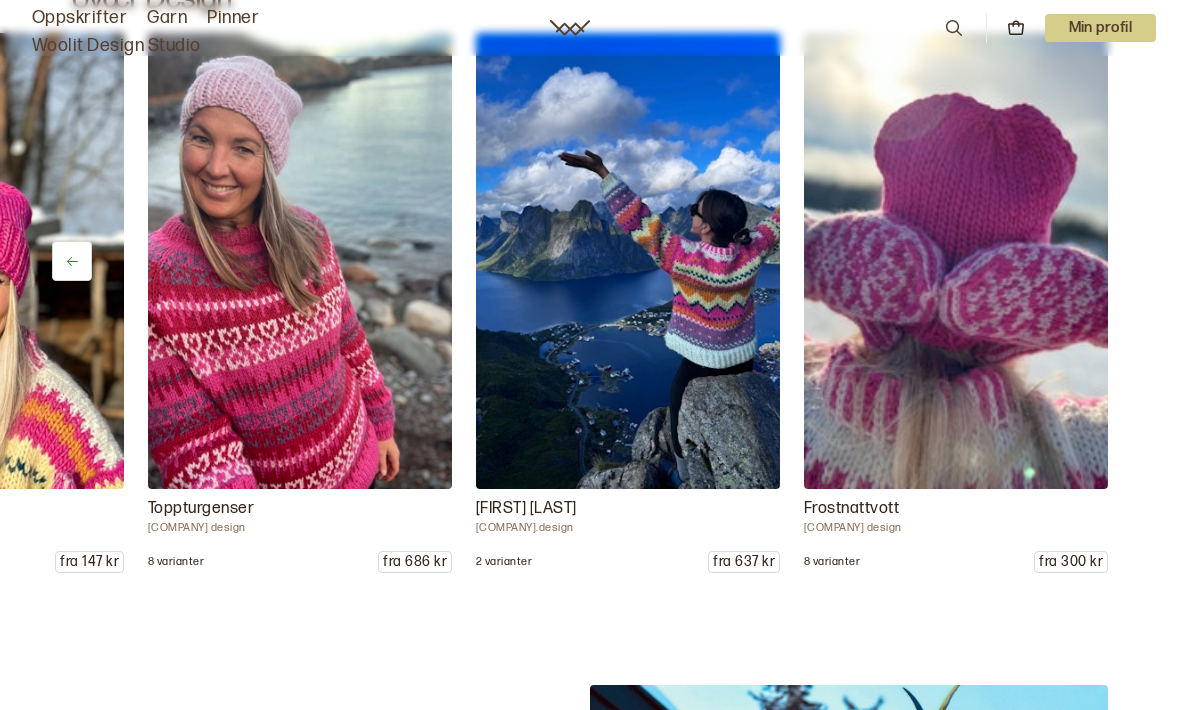 click 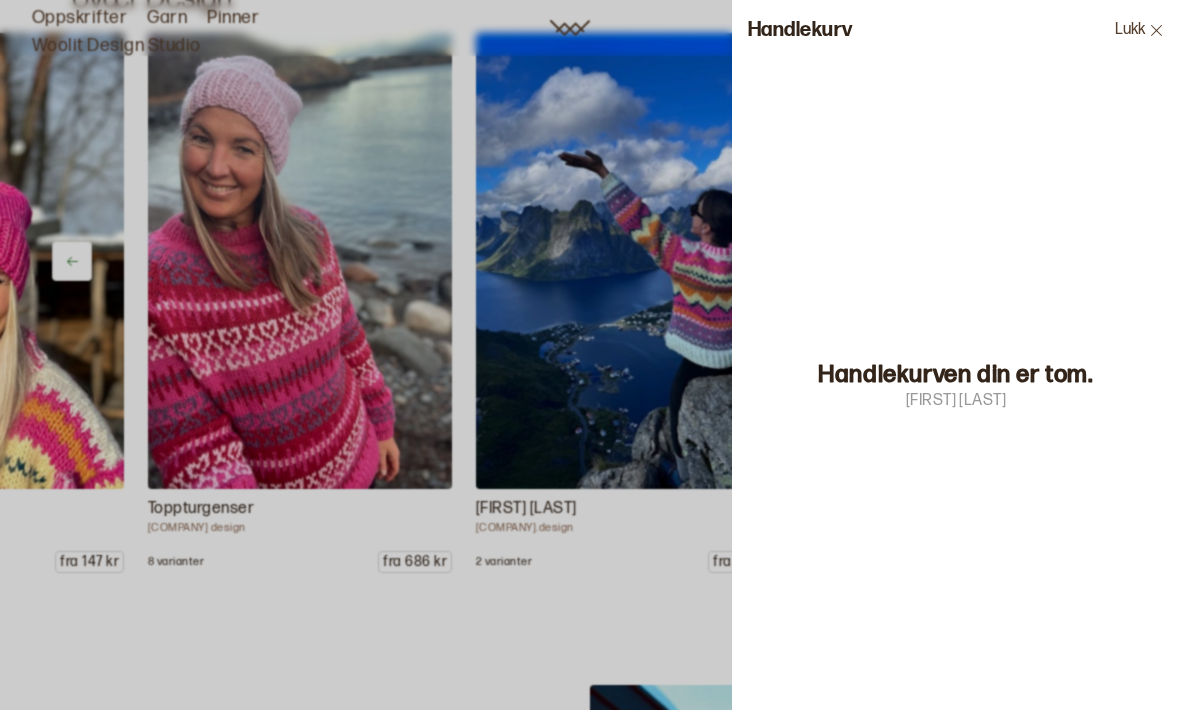 click on "Lukk" at bounding box center [1139, 30] 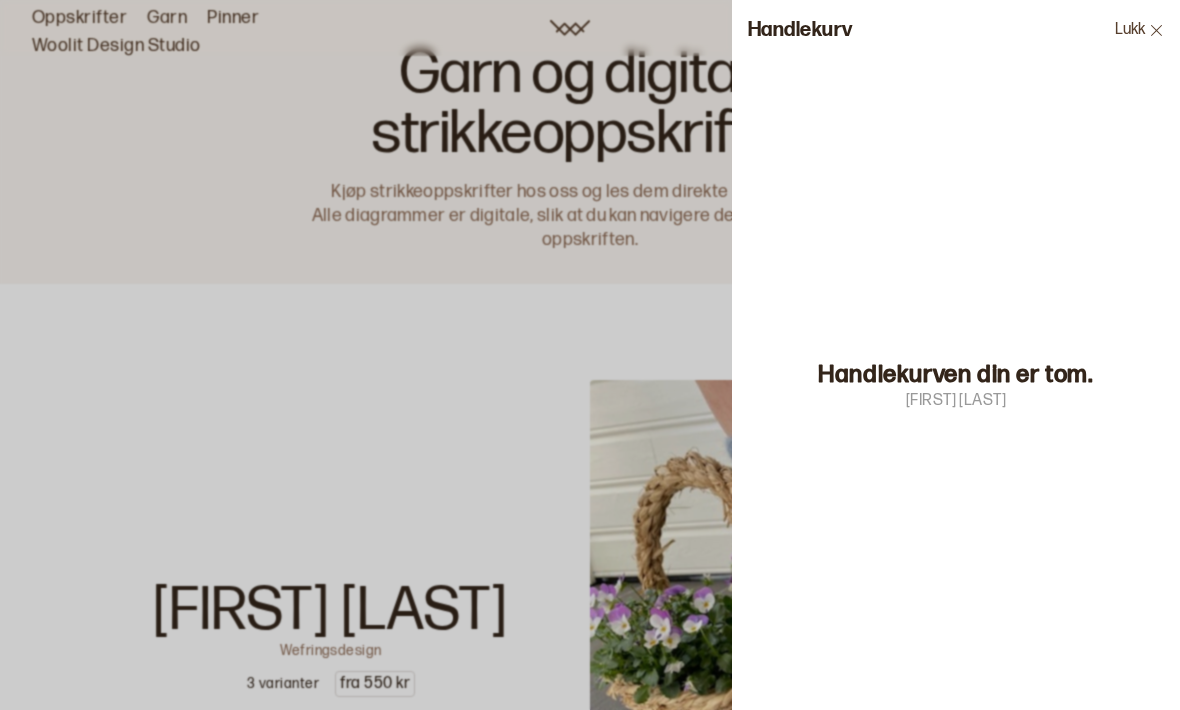 scroll, scrollTop: 2325, scrollLeft: 0, axis: vertical 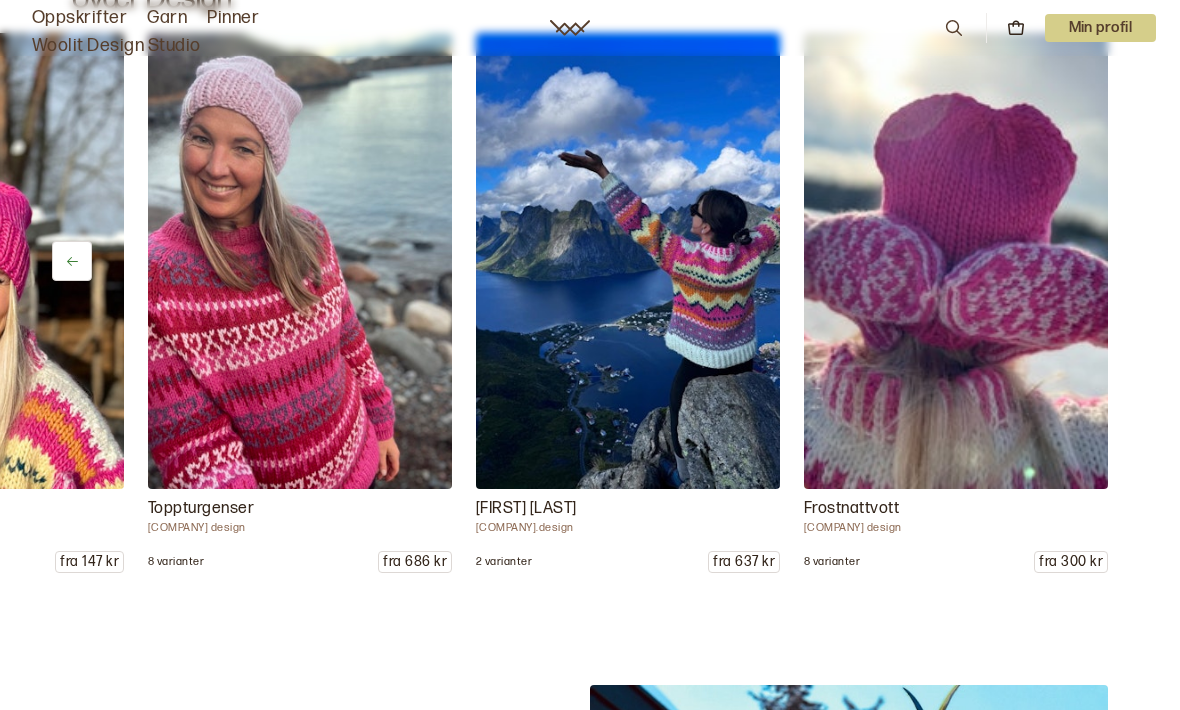 click on "Min profil" at bounding box center [1101, 28] 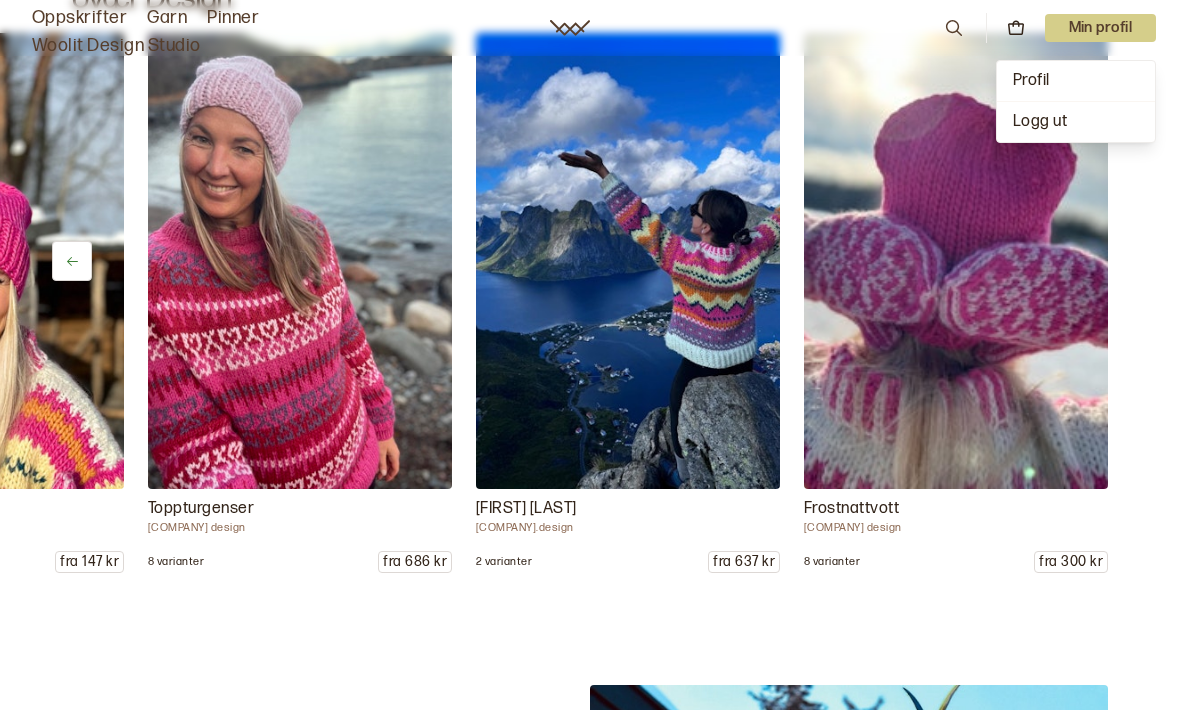 click on "Profil" at bounding box center (1076, 81) 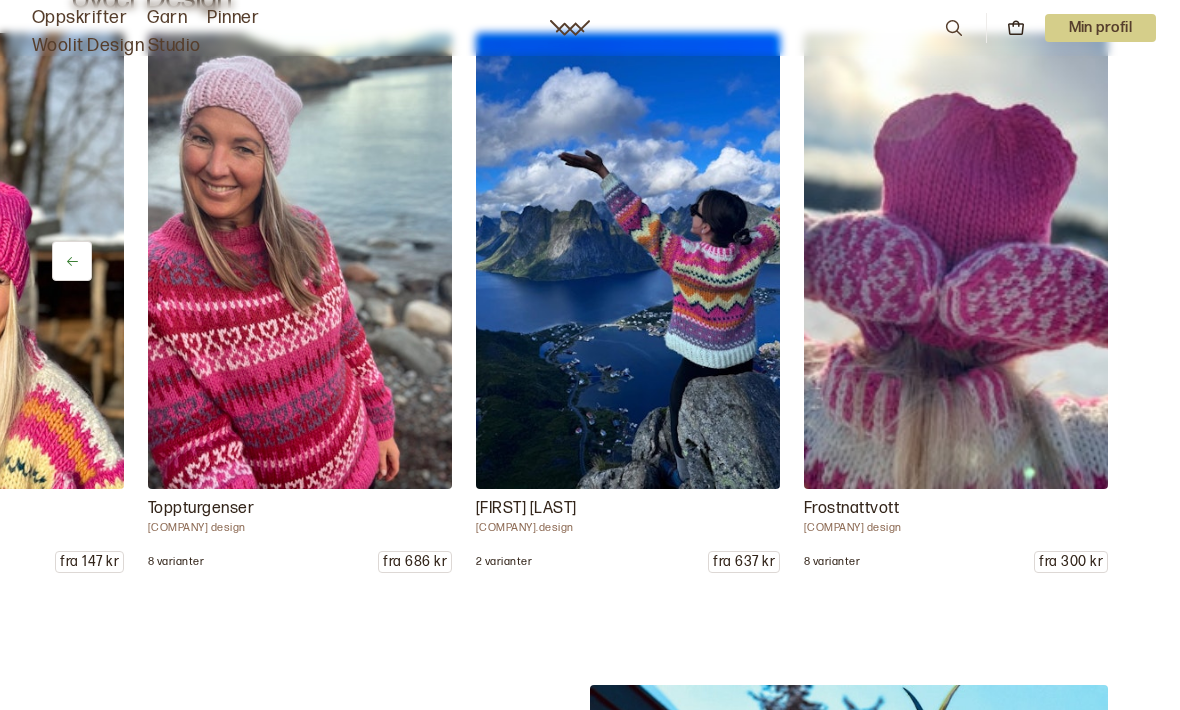 scroll, scrollTop: 1, scrollLeft: 0, axis: vertical 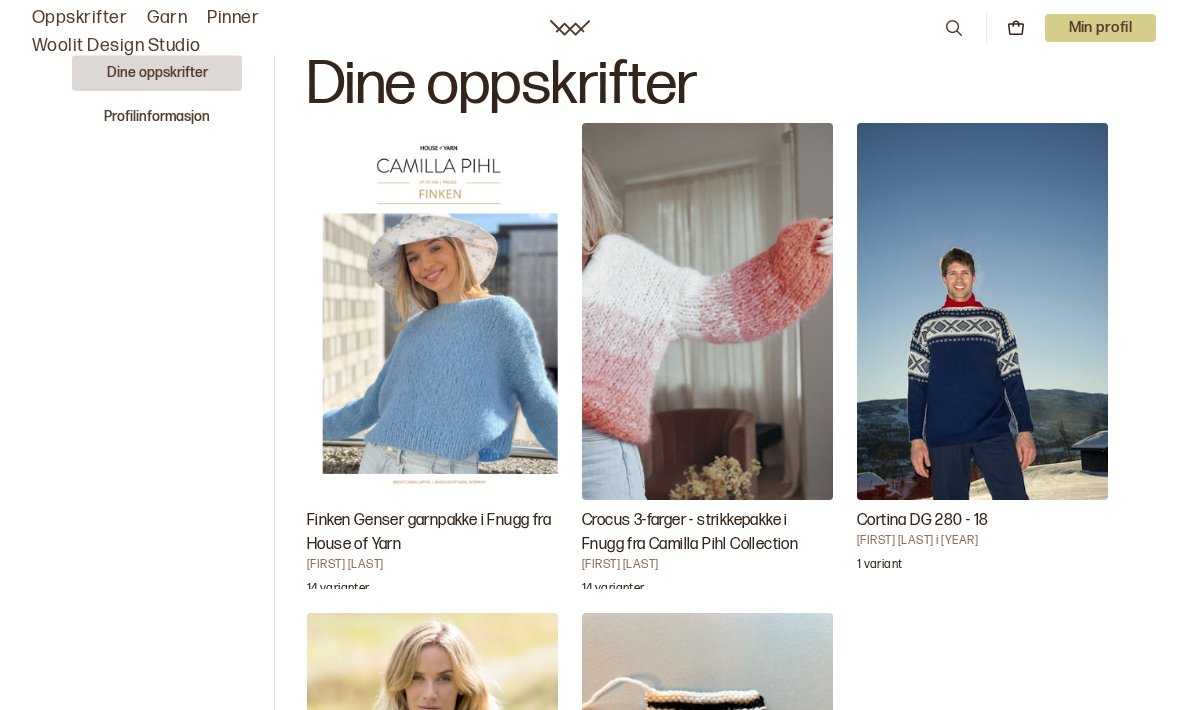 click at bounding box center [432, 311] 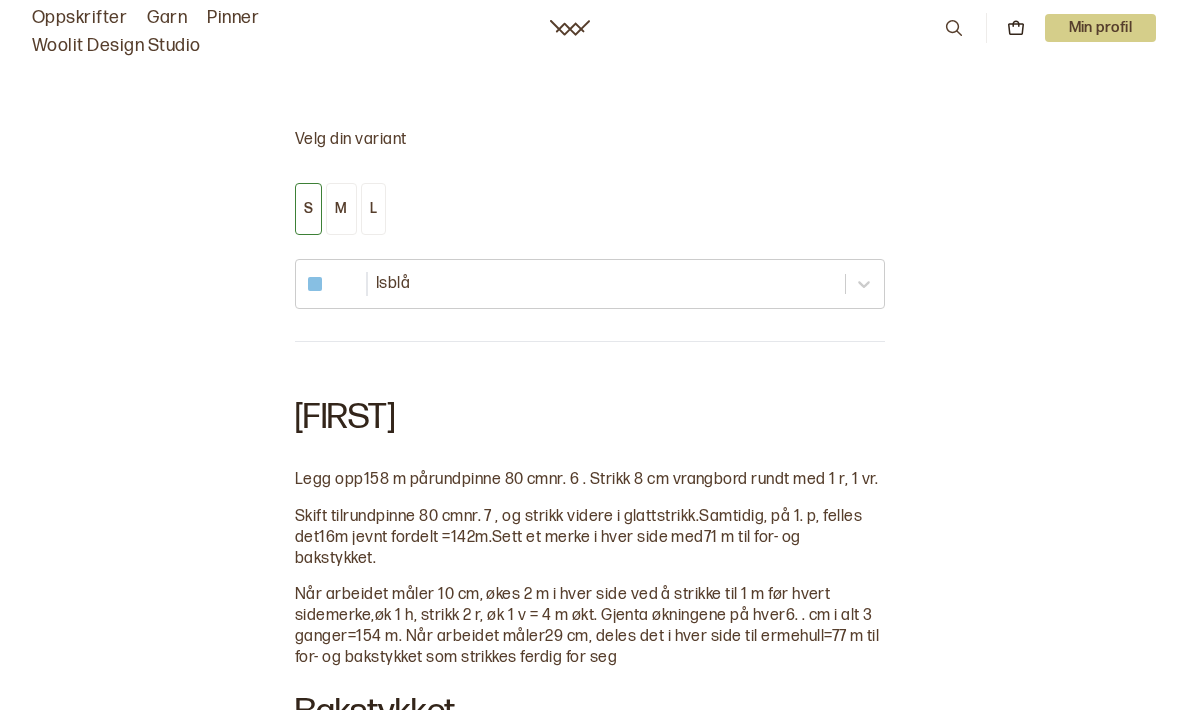 scroll, scrollTop: 1049, scrollLeft: 0, axis: vertical 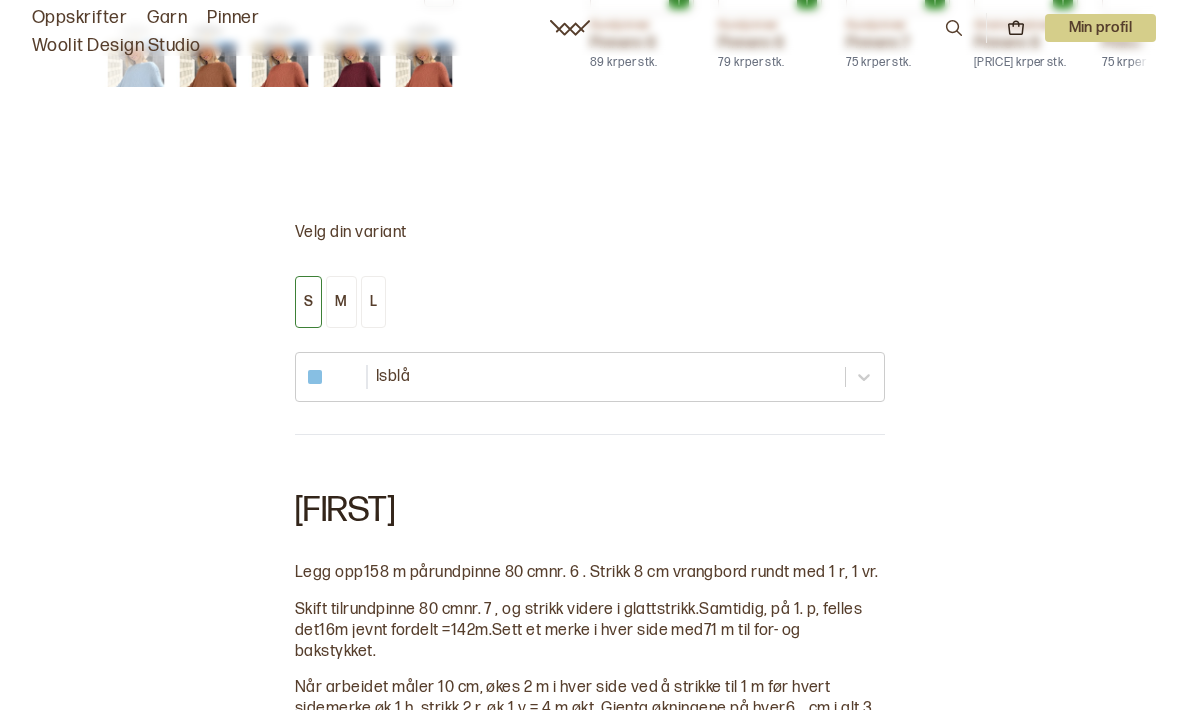 click on "M" at bounding box center (341, 302) 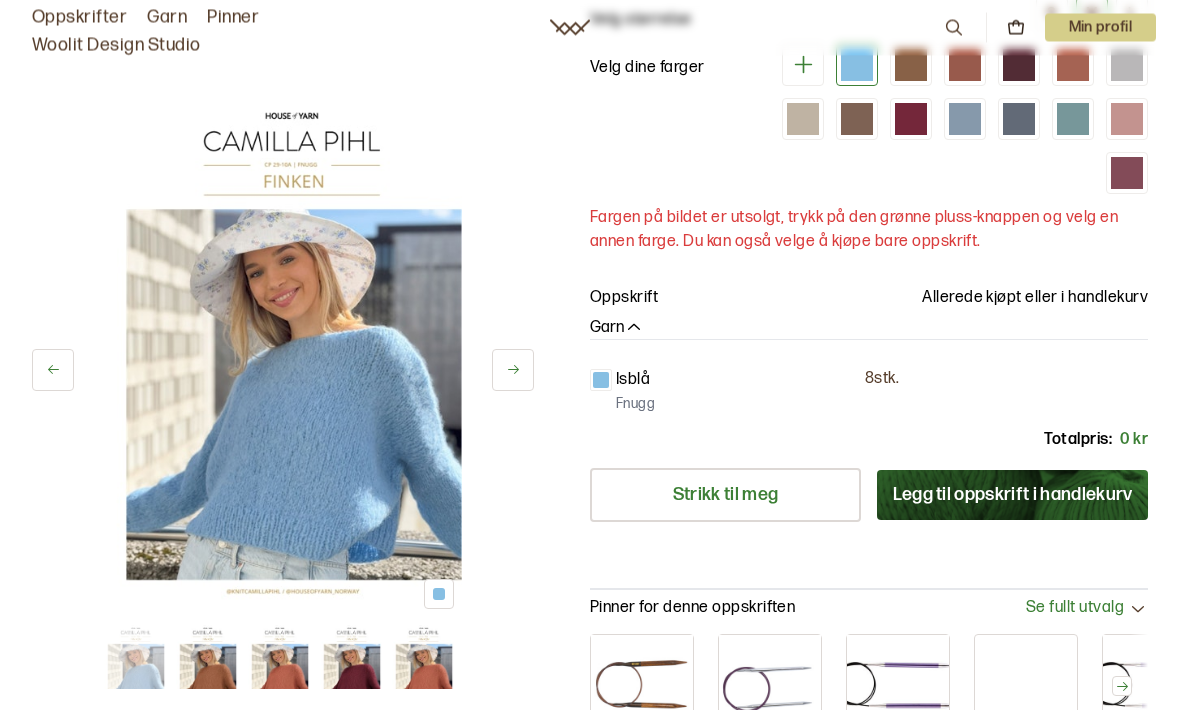 click on "Garn" at bounding box center [617, 329] 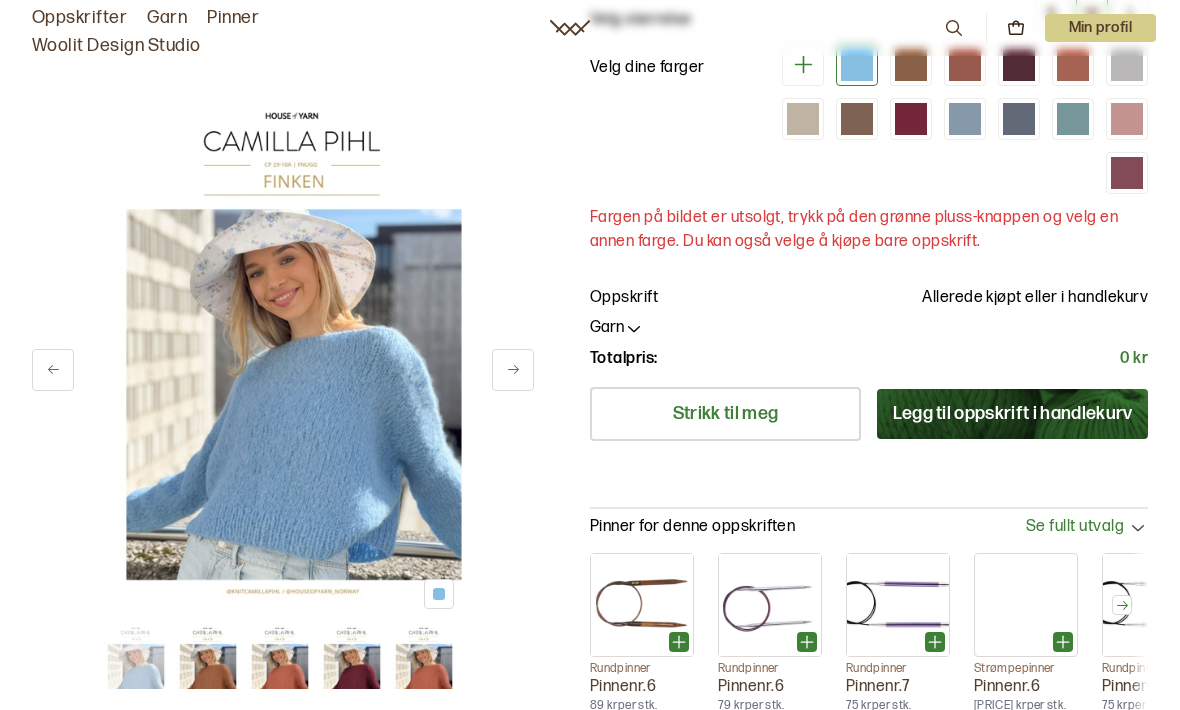 click on "Garn" at bounding box center (617, 328) 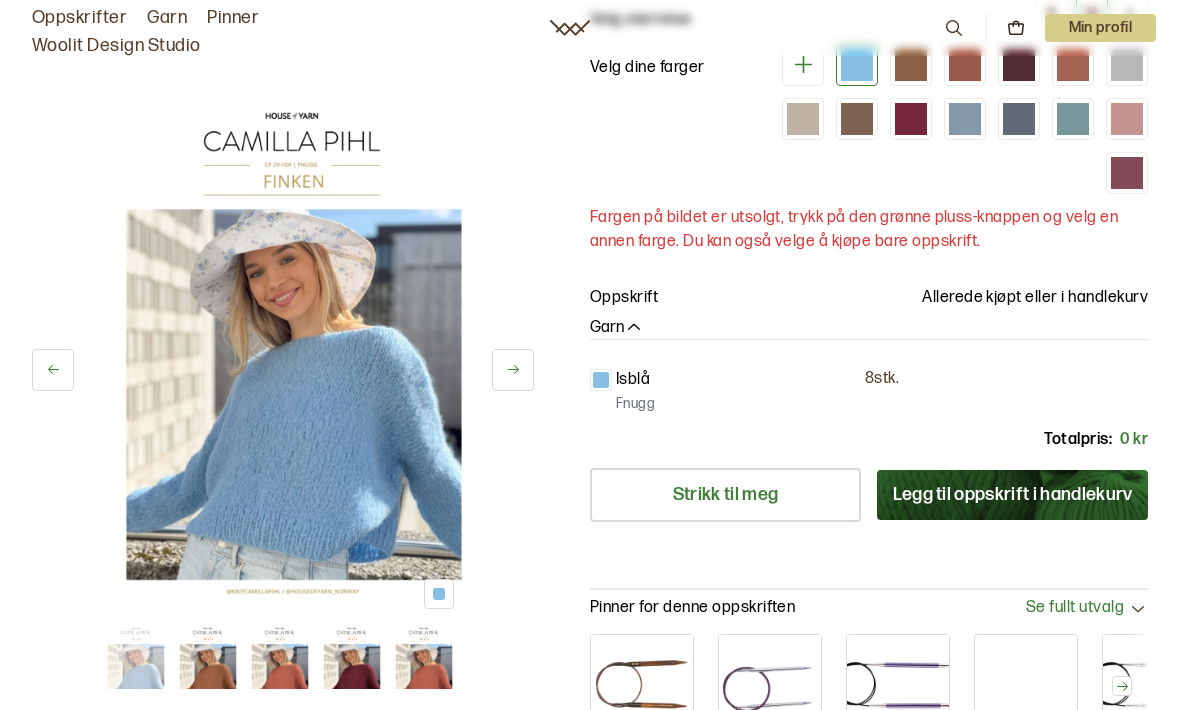 click on "Garn" at bounding box center (617, 328) 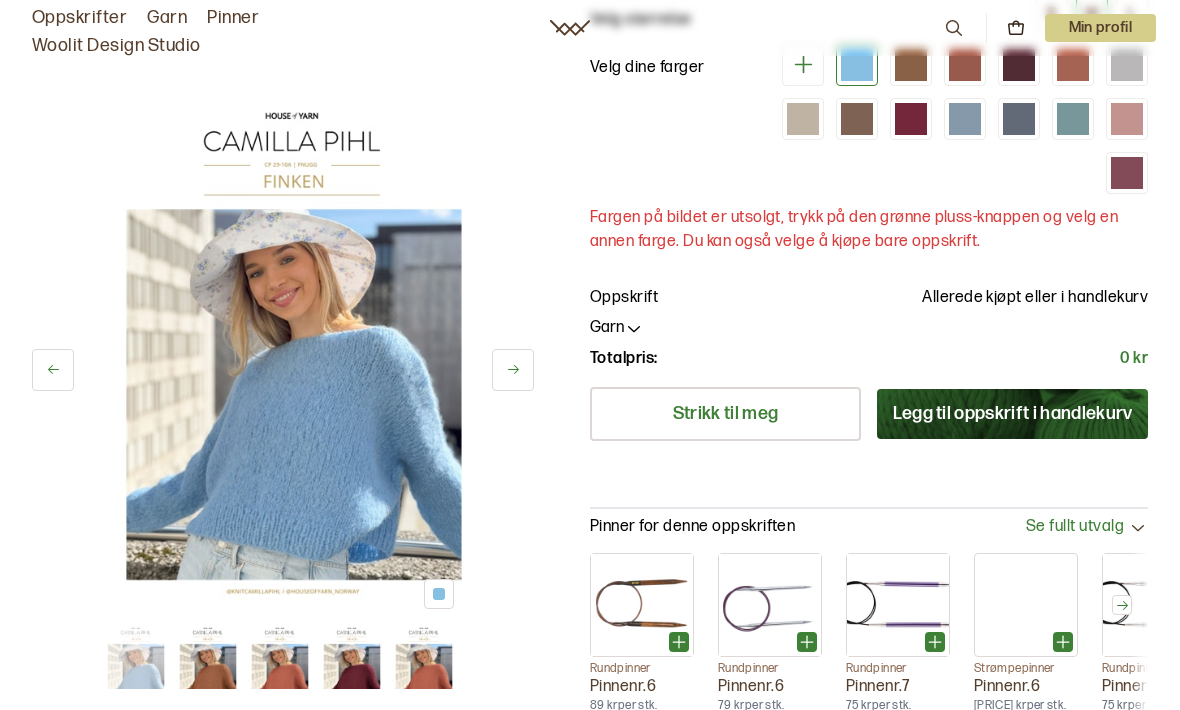 click on "Garn" at bounding box center [617, 328] 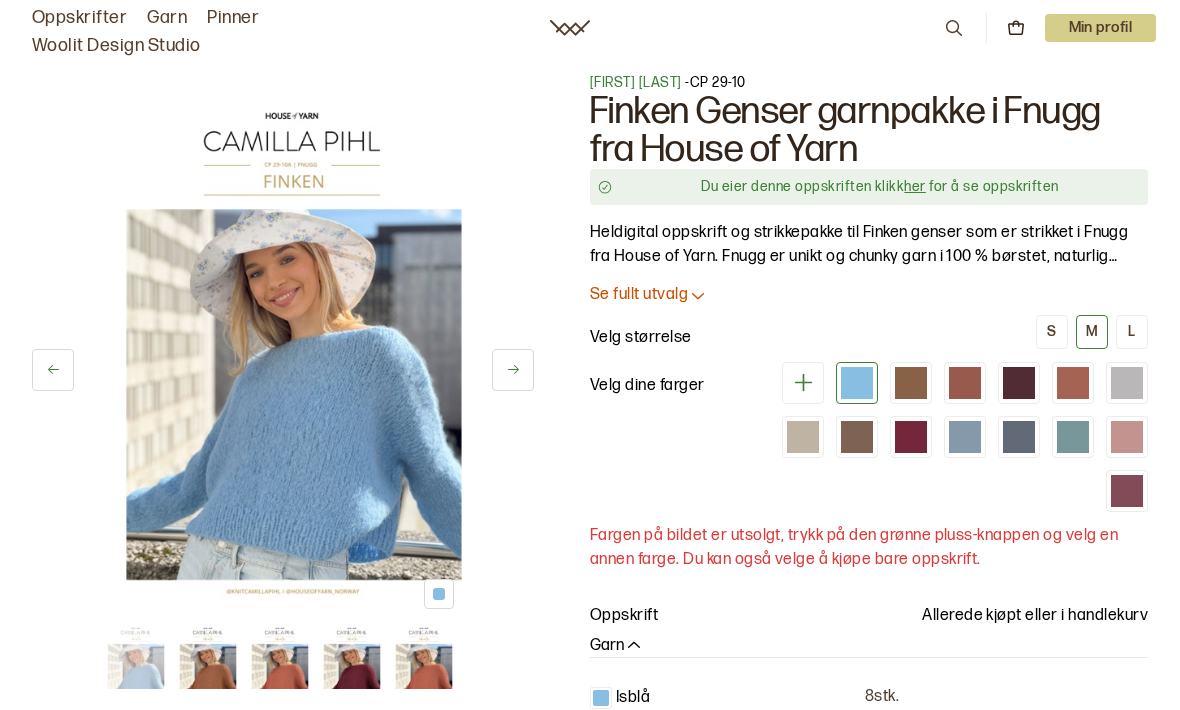 scroll, scrollTop: 6, scrollLeft: 0, axis: vertical 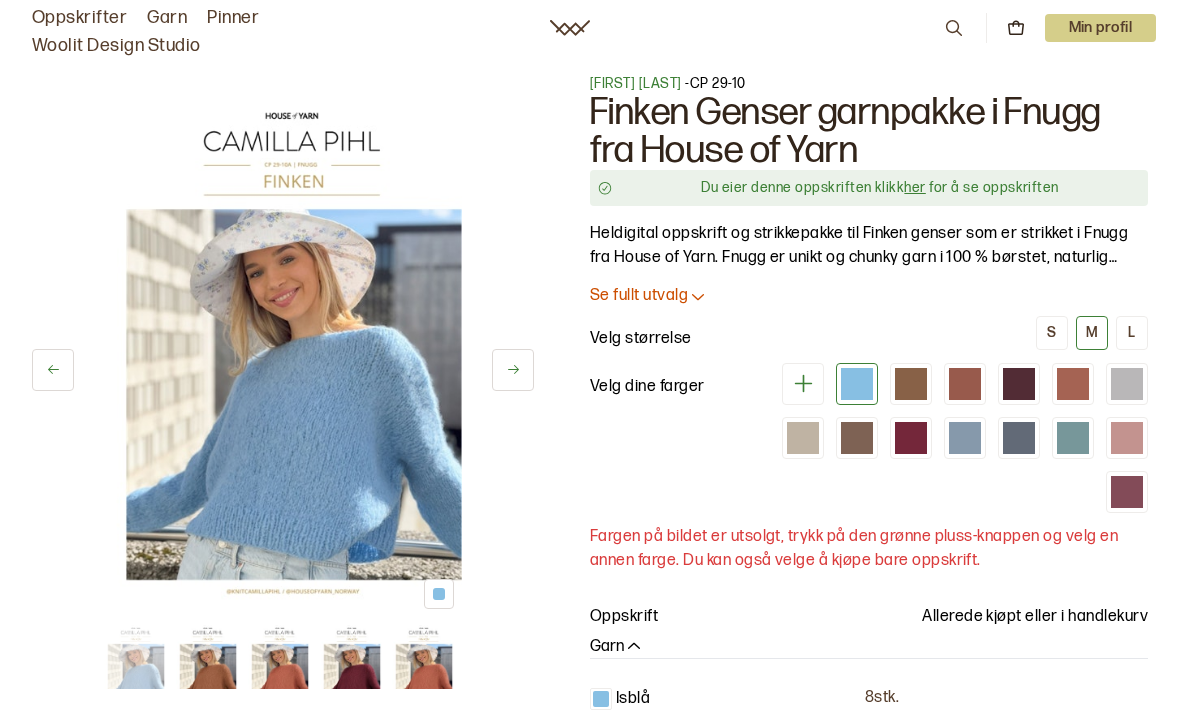 click on "Se all info" at bounding box center [639, 296] 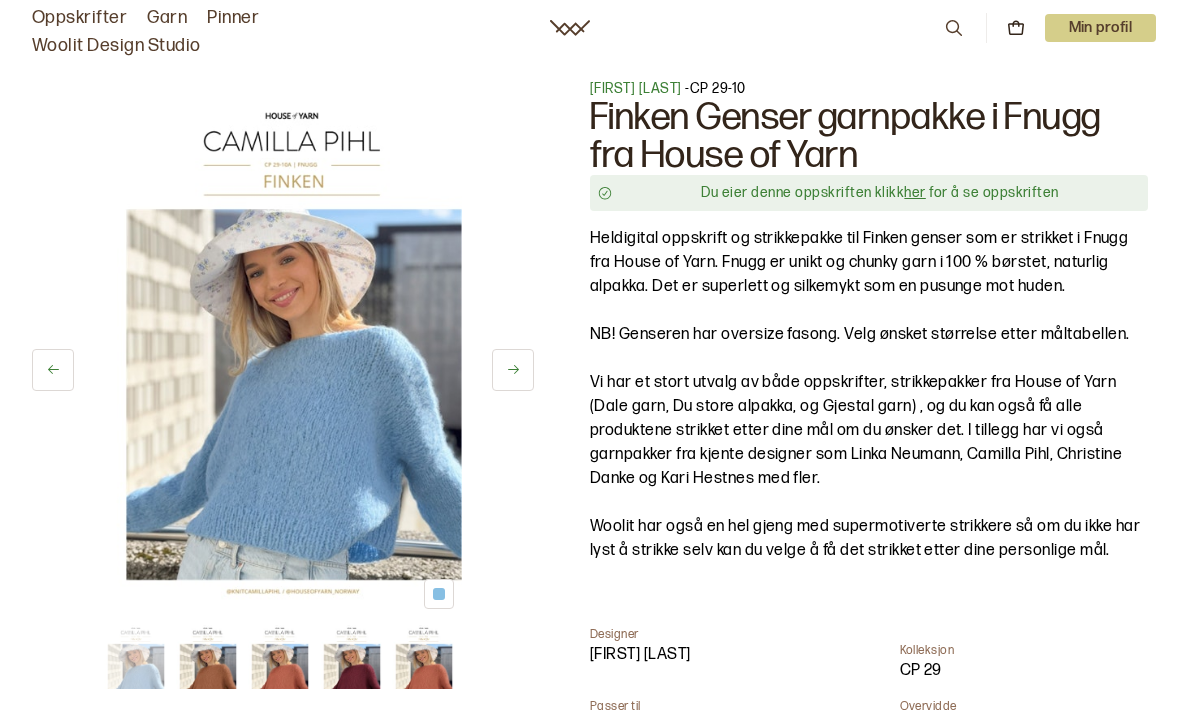 scroll, scrollTop: 0, scrollLeft: 0, axis: both 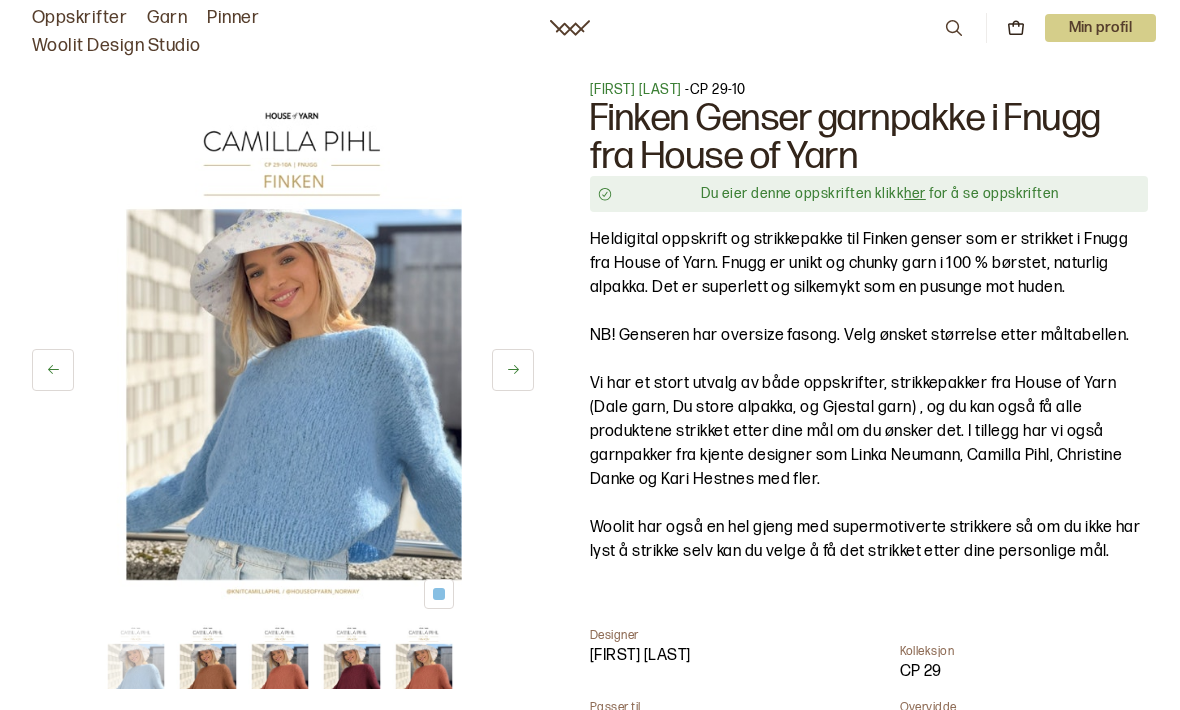 click on "Garn" at bounding box center (167, 18) 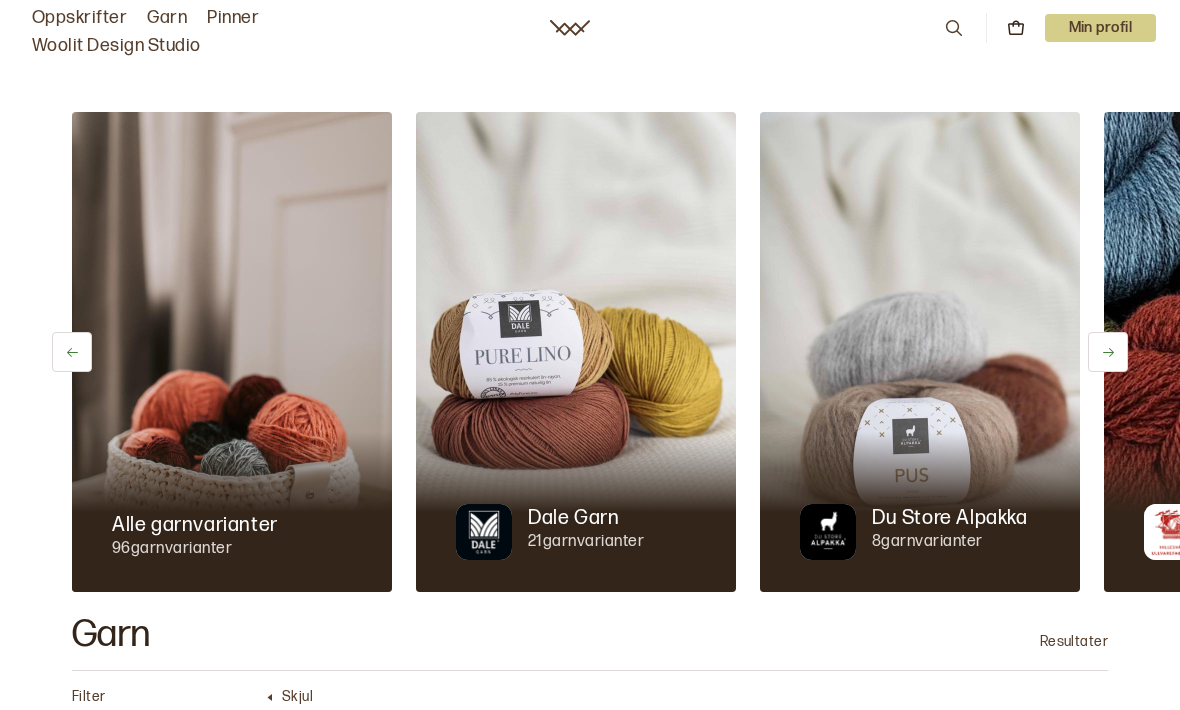 scroll, scrollTop: 0, scrollLeft: 0, axis: both 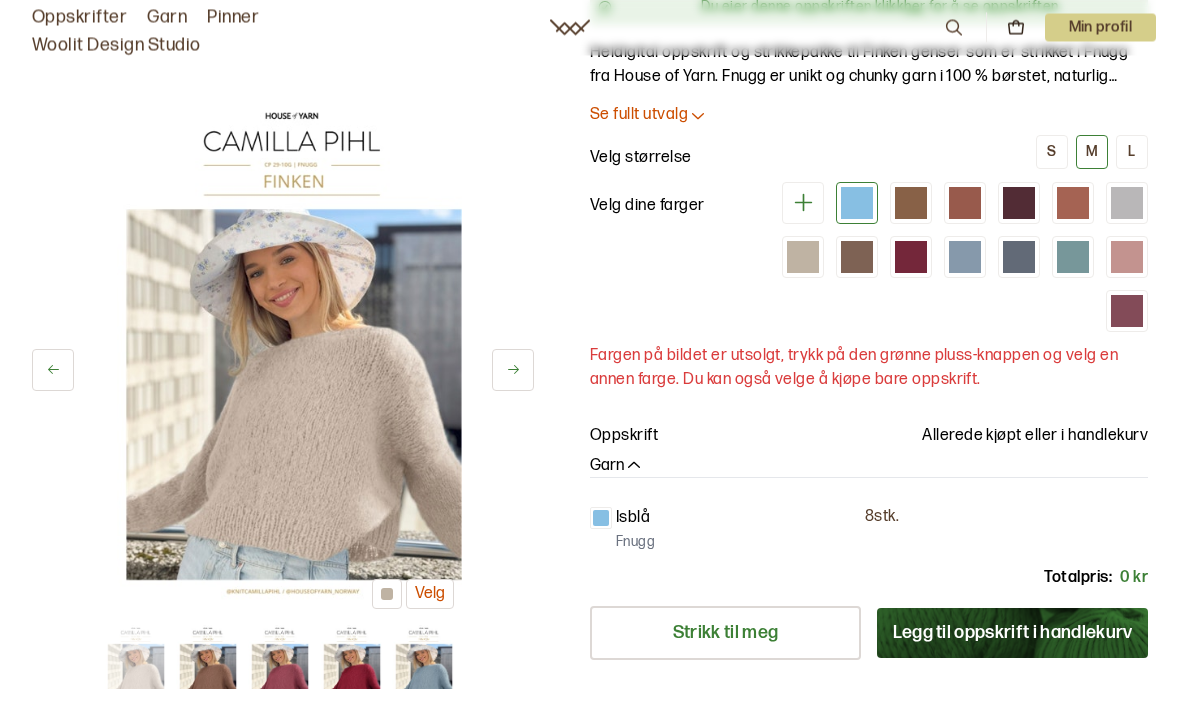 click on "Velg" at bounding box center [430, 594] 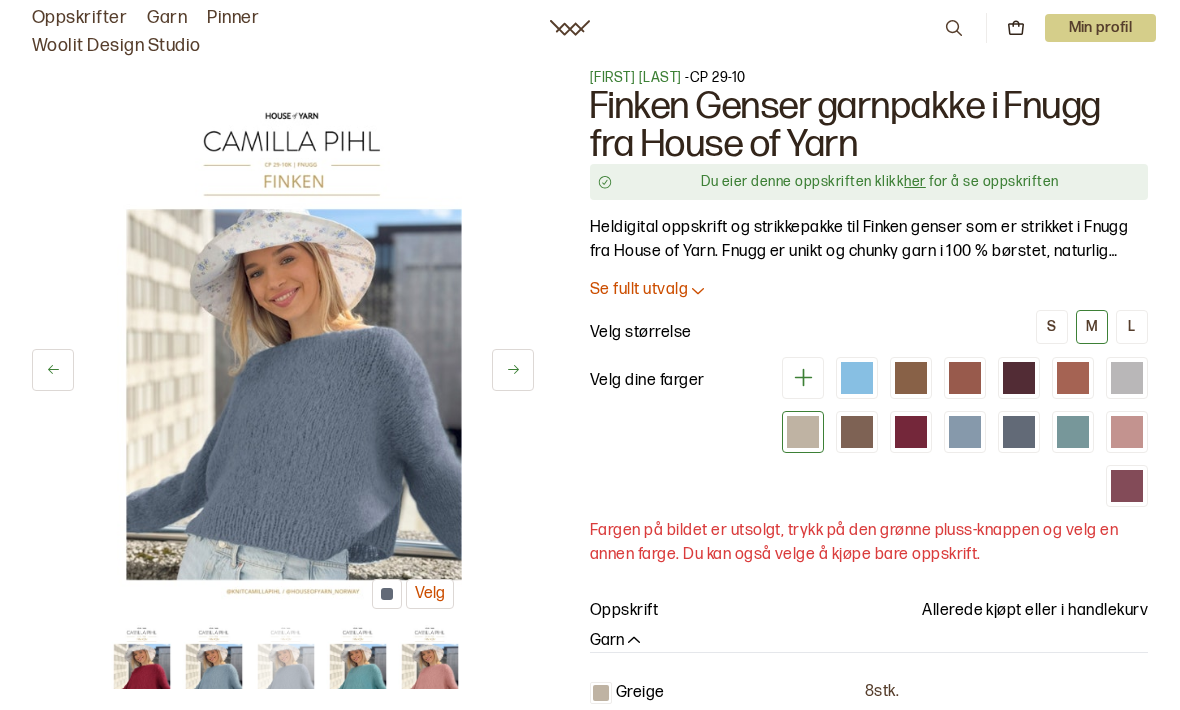 scroll, scrollTop: 65, scrollLeft: 0, axis: vertical 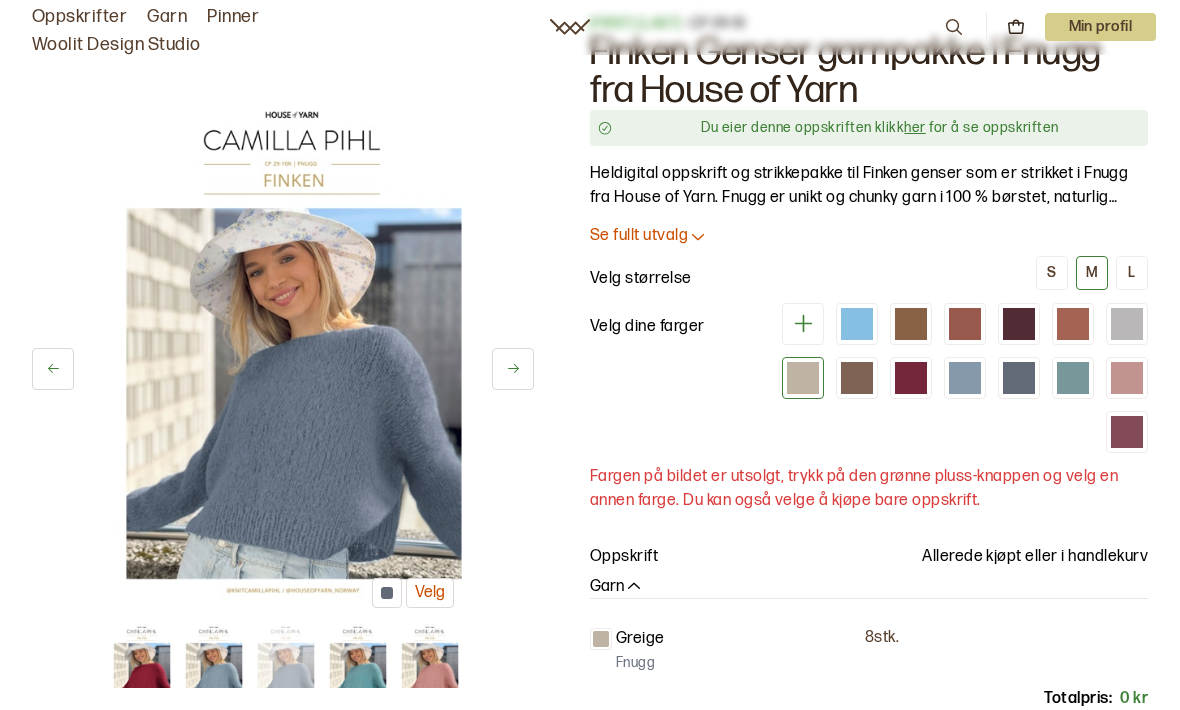 click on "her" at bounding box center [914, 128] 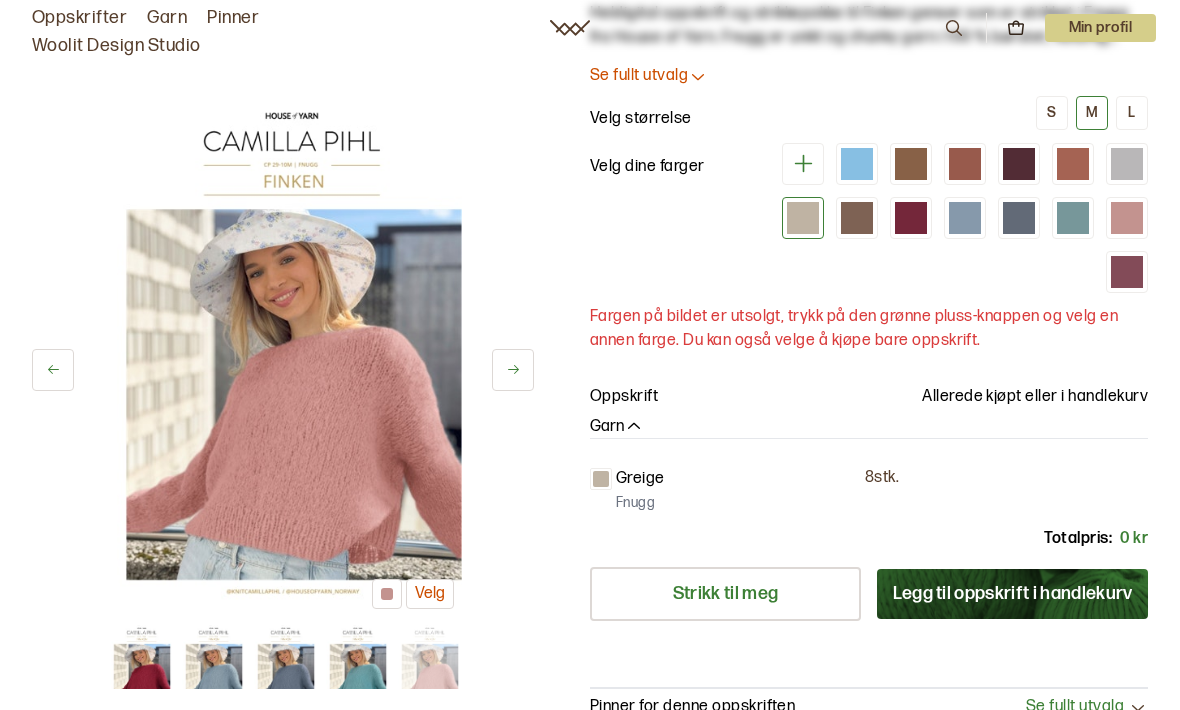 scroll, scrollTop: 225, scrollLeft: 0, axis: vertical 